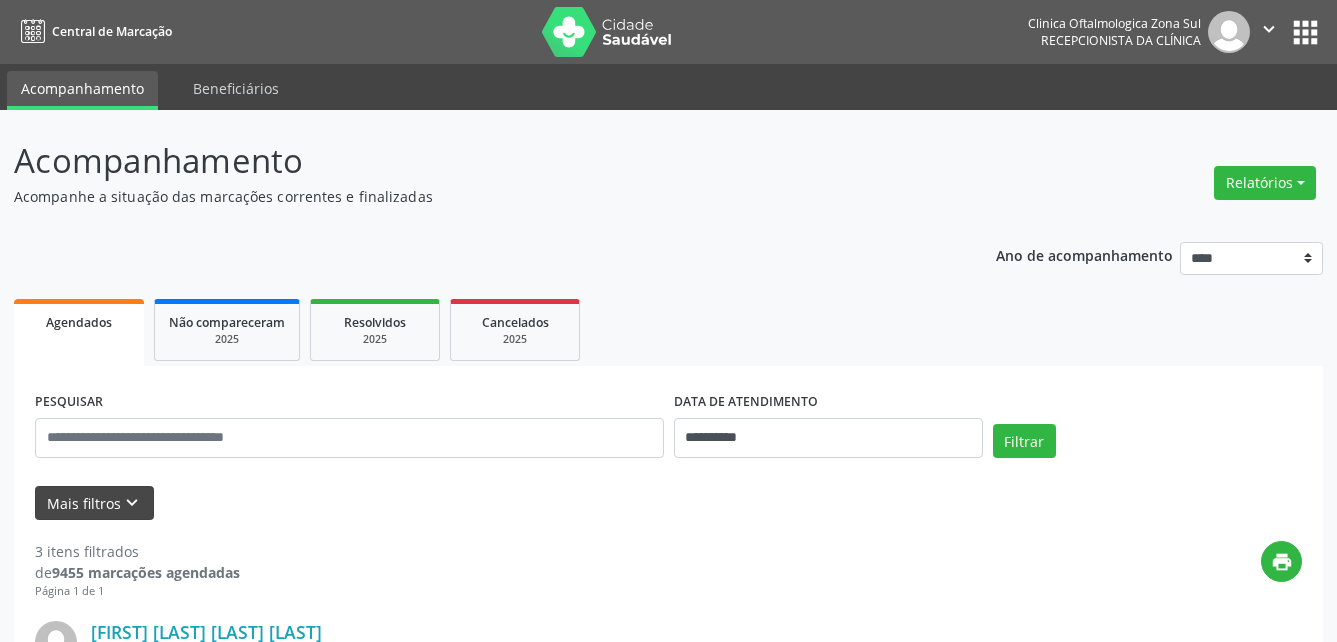 scroll, scrollTop: 0, scrollLeft: 0, axis: both 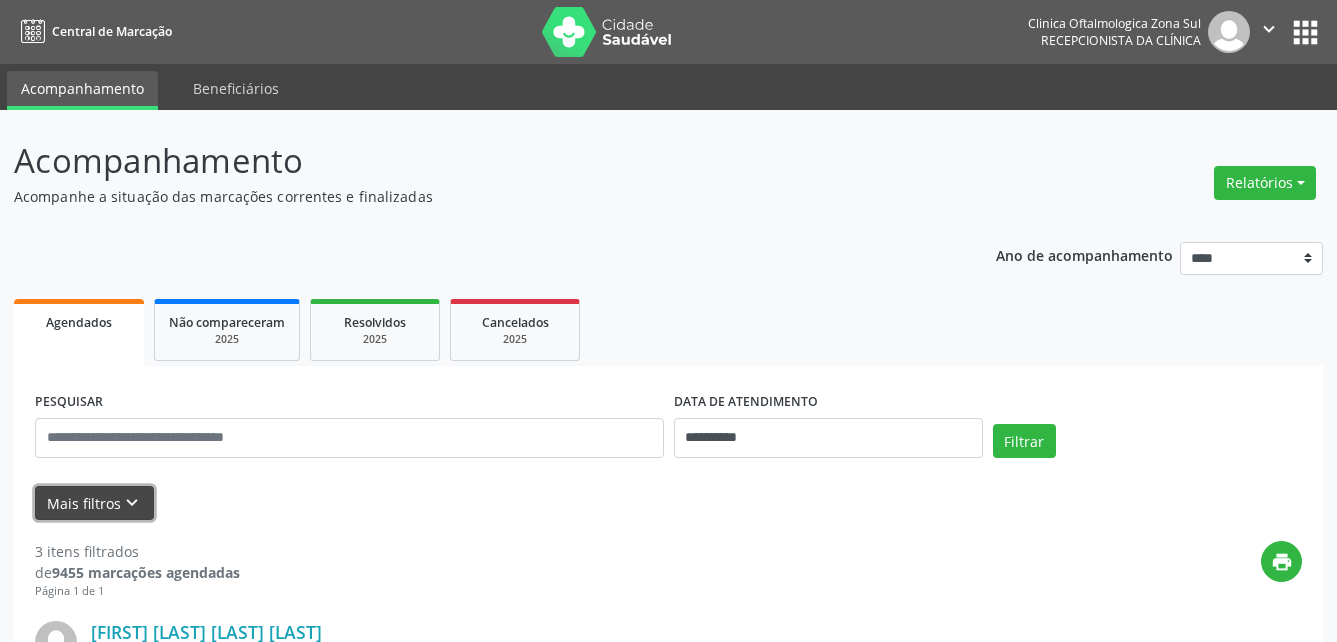 click on "Mais filtros
keyboard_arrow_down" at bounding box center (94, 503) 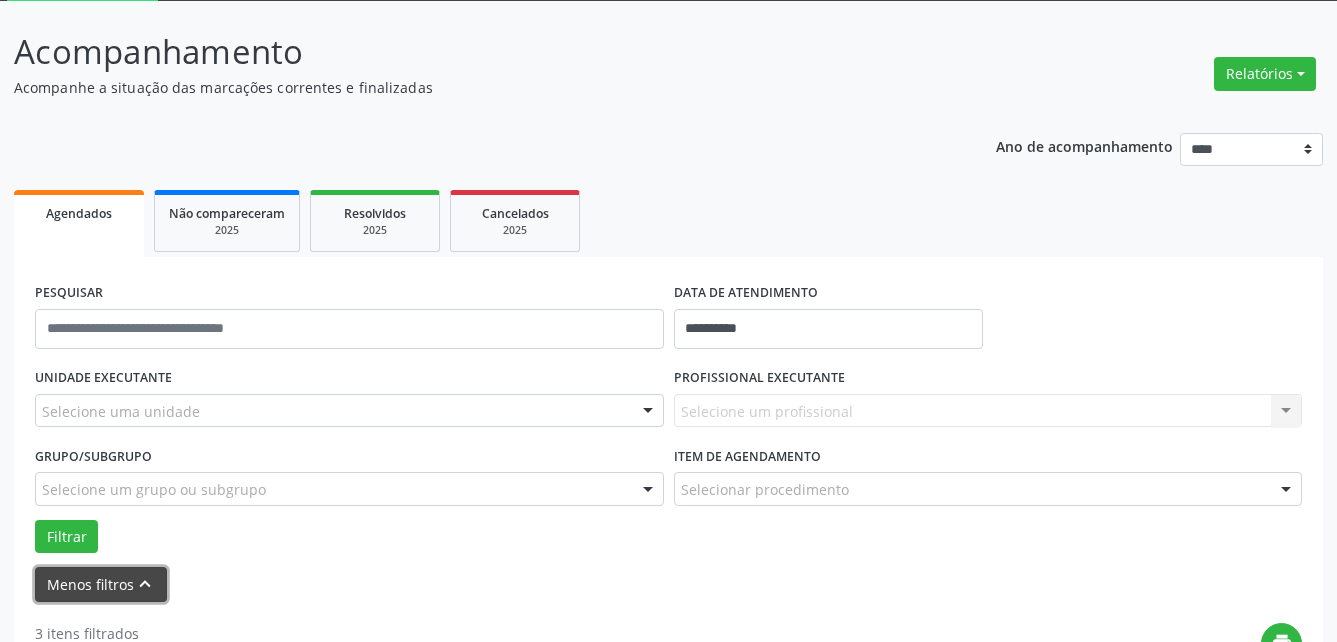 scroll, scrollTop: 200, scrollLeft: 0, axis: vertical 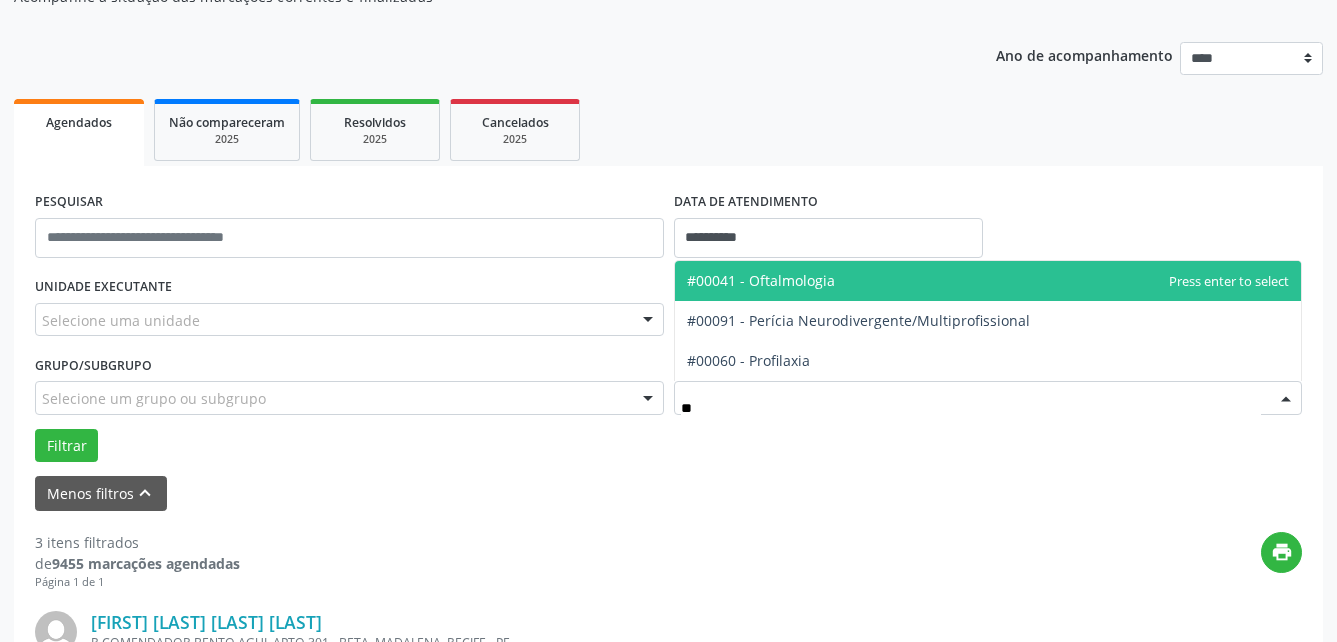 type on "***" 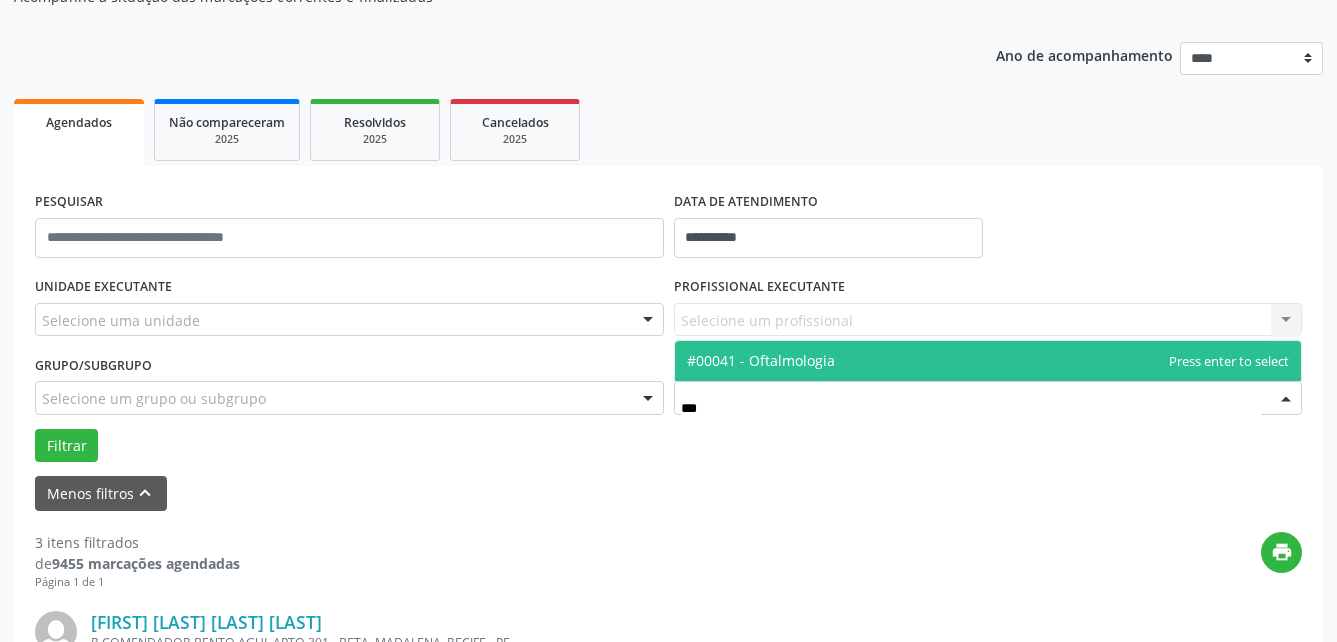 click on "#00041 - Oftalmologia" at bounding box center (761, 360) 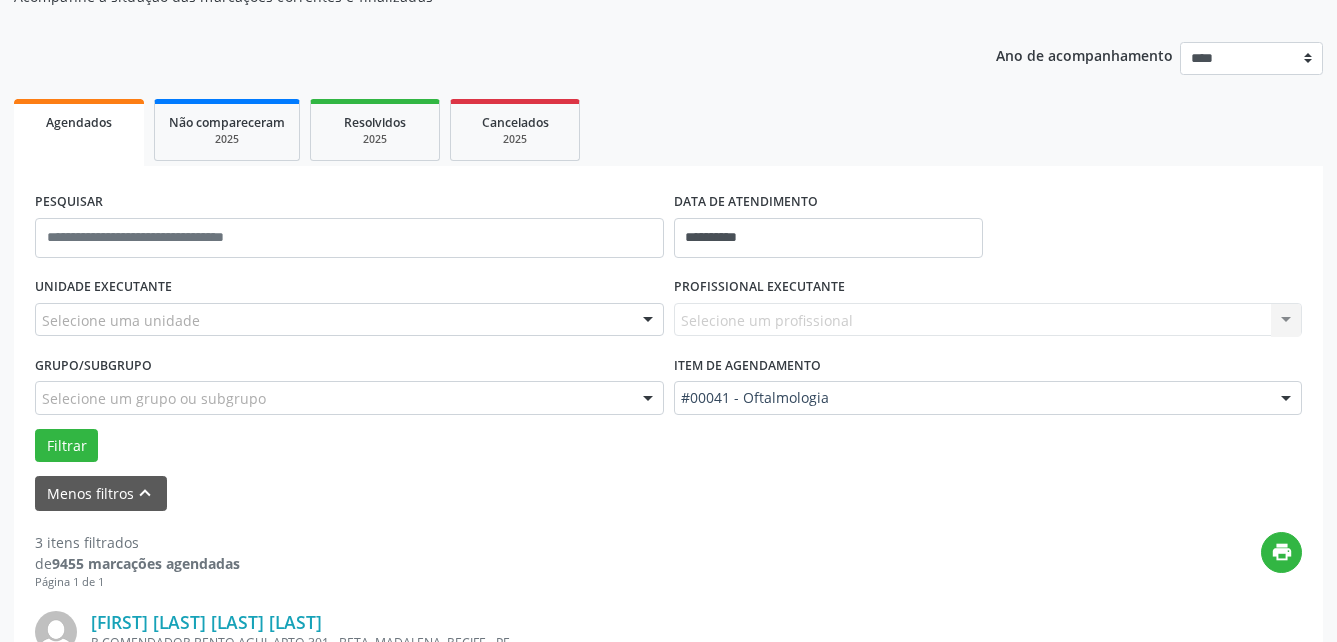 click at bounding box center [648, 399] 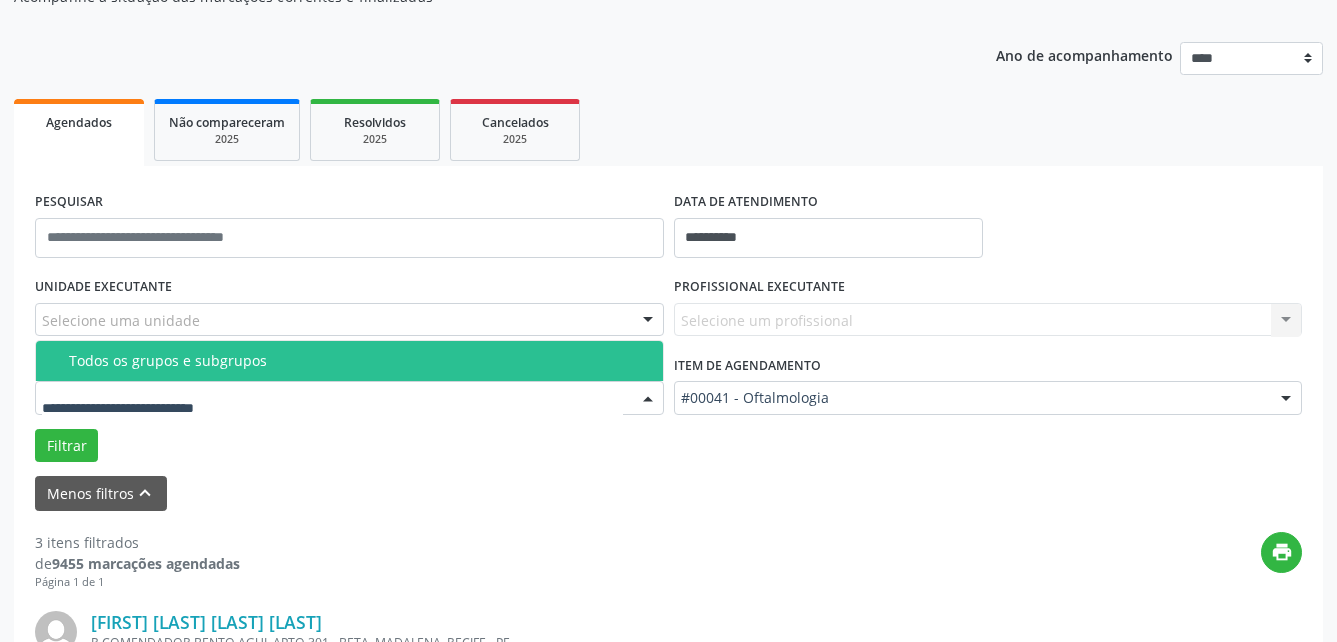 click on "Todos os grupos e subgrupos" at bounding box center (360, 361) 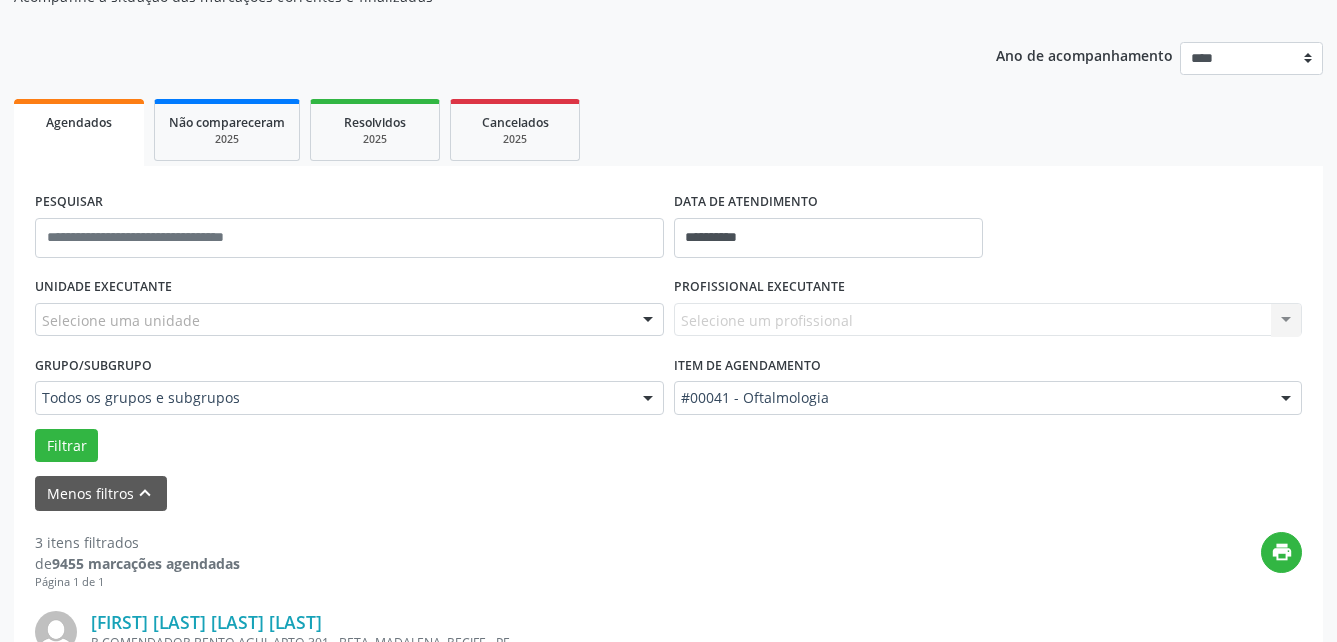 click on "Selecione uma unidade" at bounding box center [349, 320] 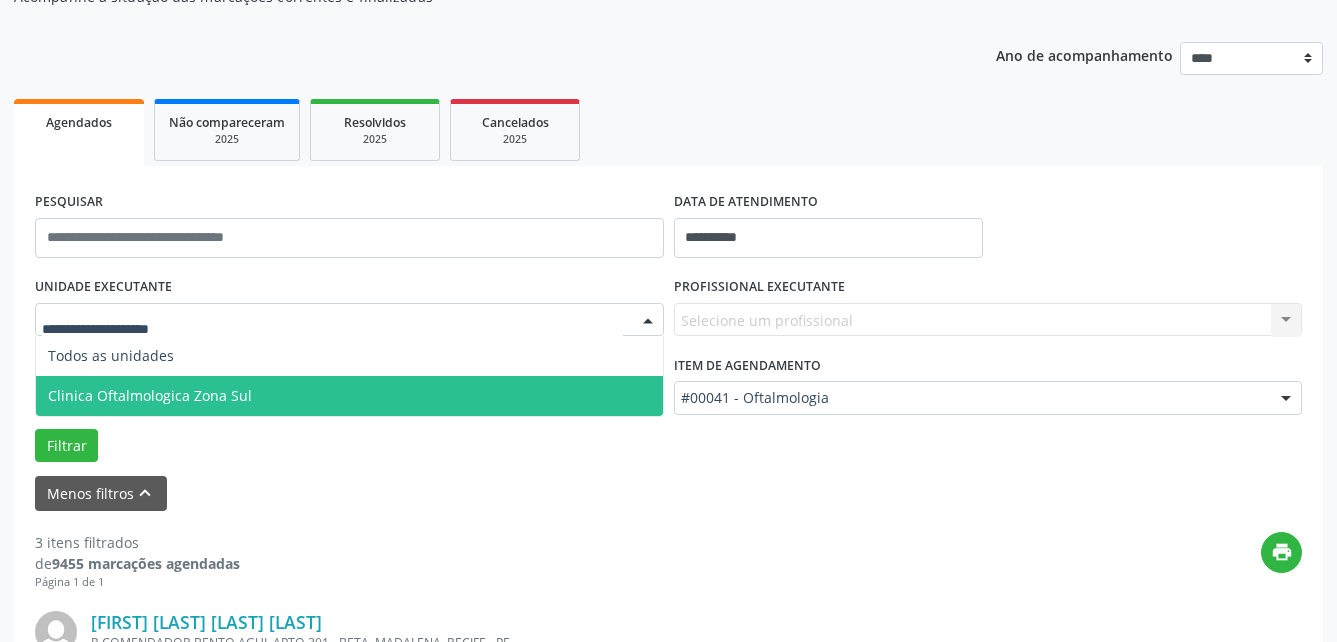 click on "Clinica Oftalmologica Zona Sul" at bounding box center (349, 396) 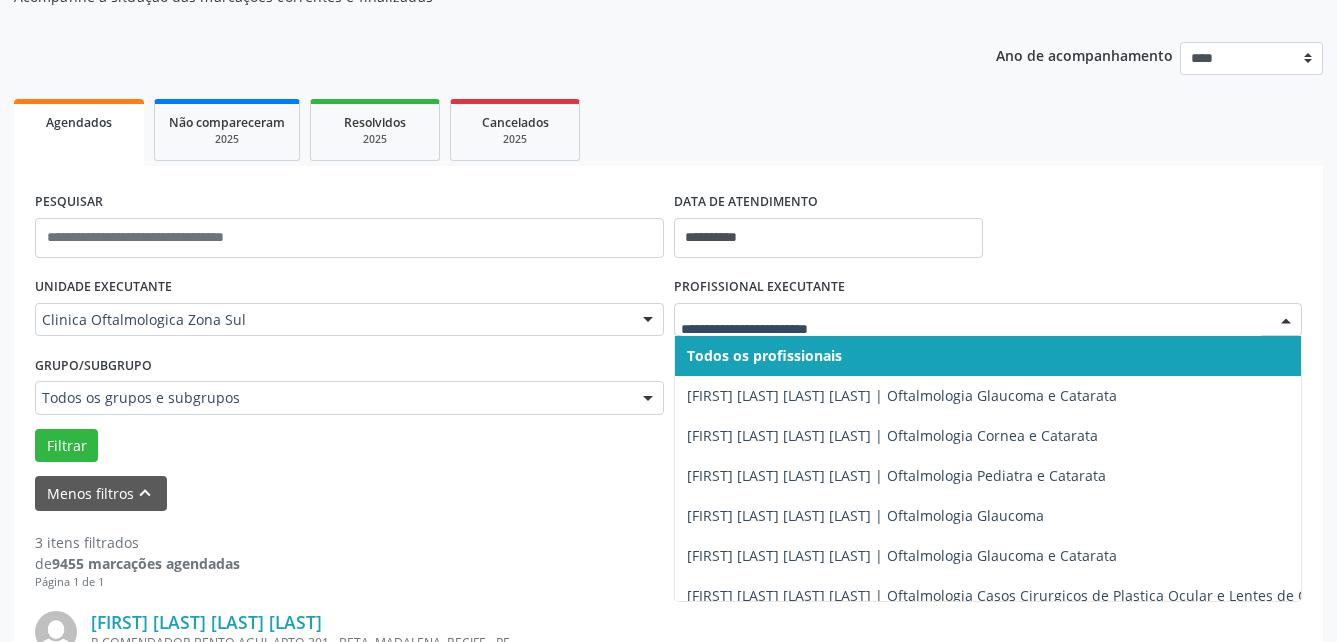 click at bounding box center (988, 320) 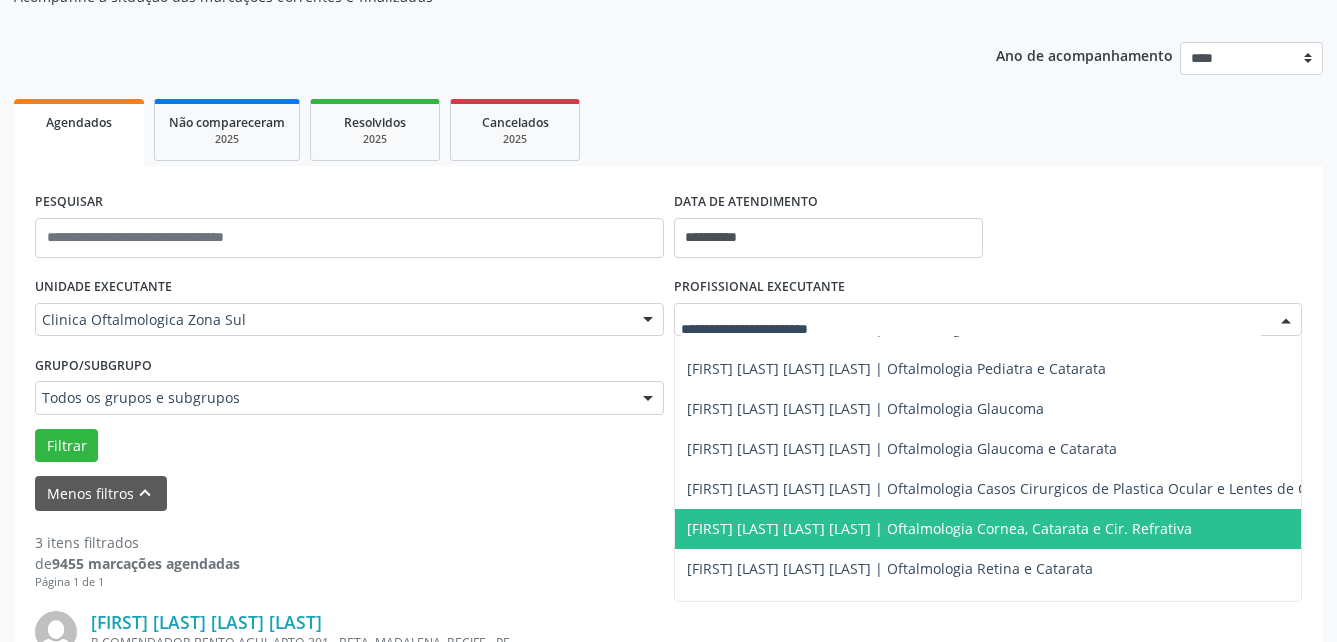 scroll, scrollTop: 230, scrollLeft: 0, axis: vertical 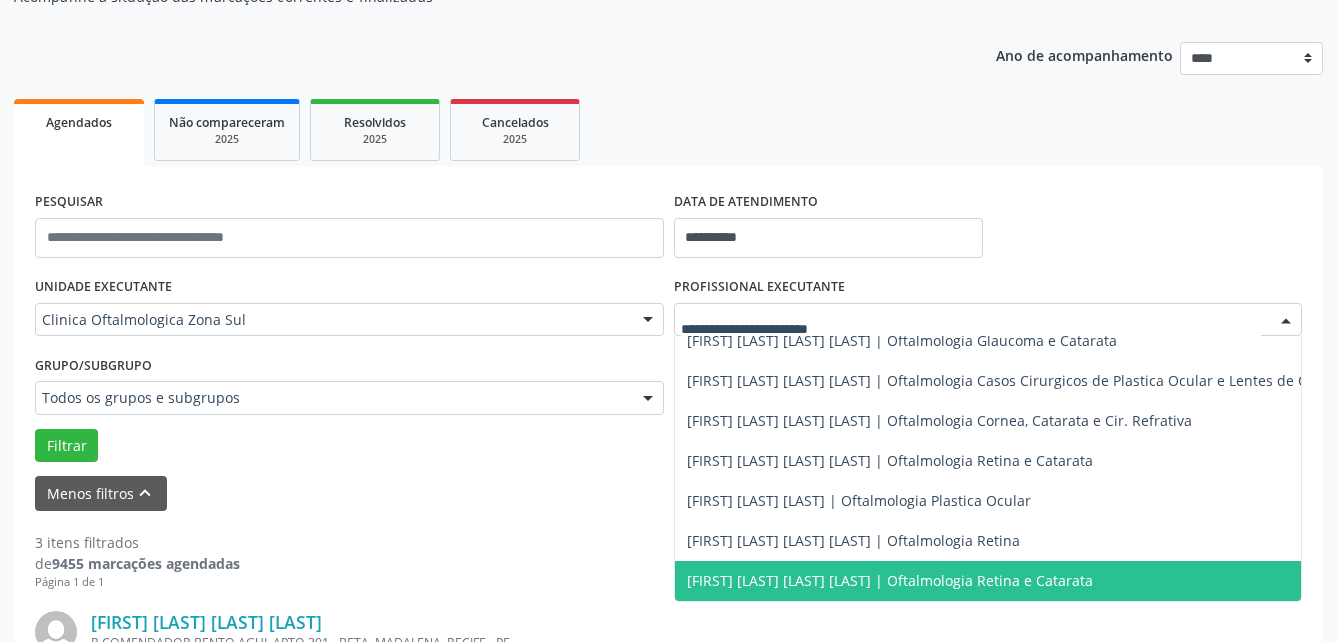 click on "[FIRST] [LAST] [LAST] [LAST] | Oftalmologia Retina e Catarata" at bounding box center [890, 580] 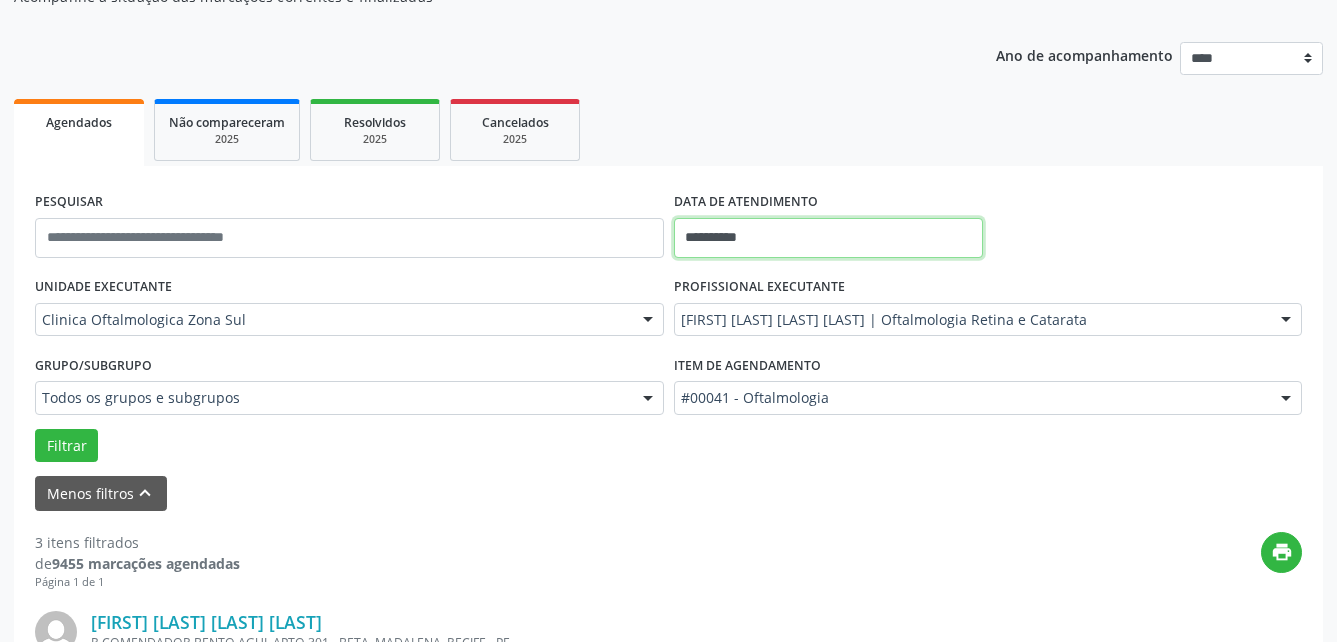 click on "**********" at bounding box center [828, 238] 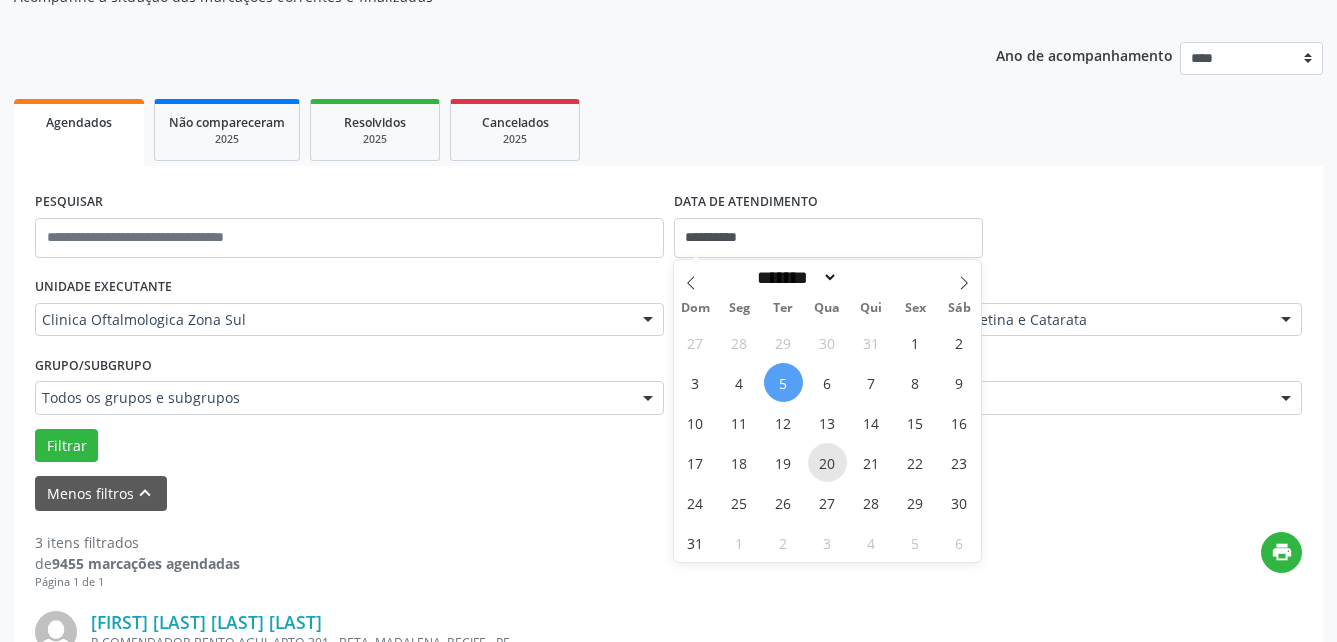 click on "20" at bounding box center [827, 462] 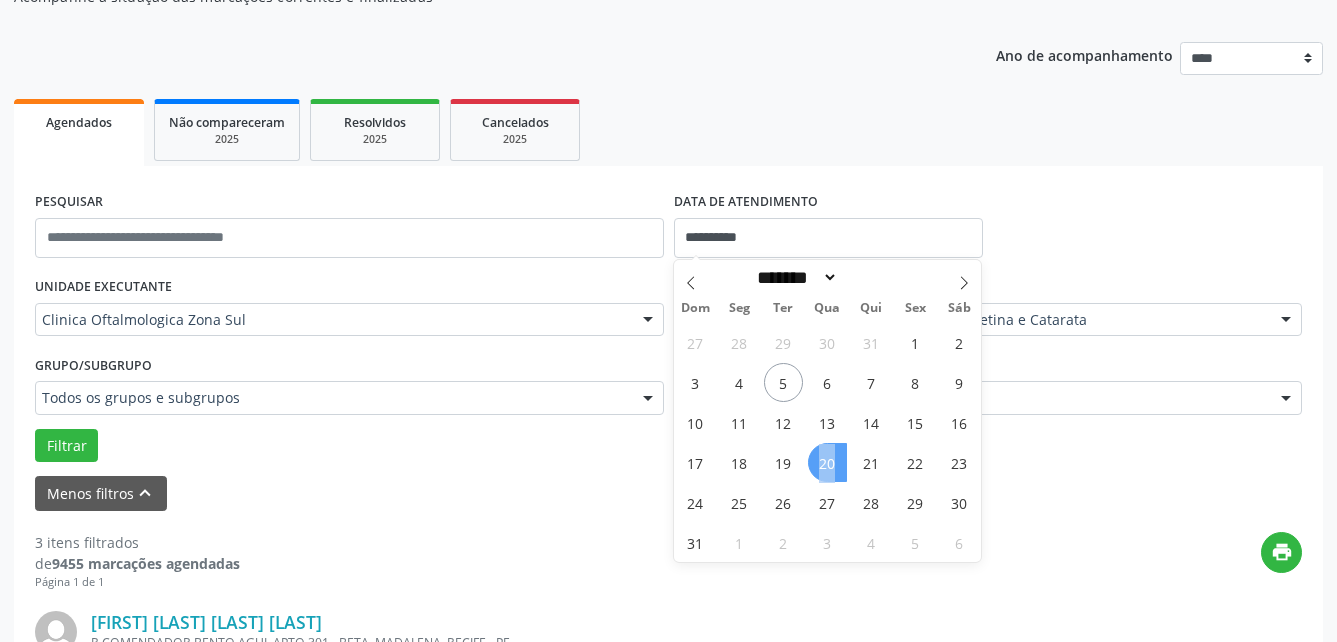 click on "20" at bounding box center [827, 462] 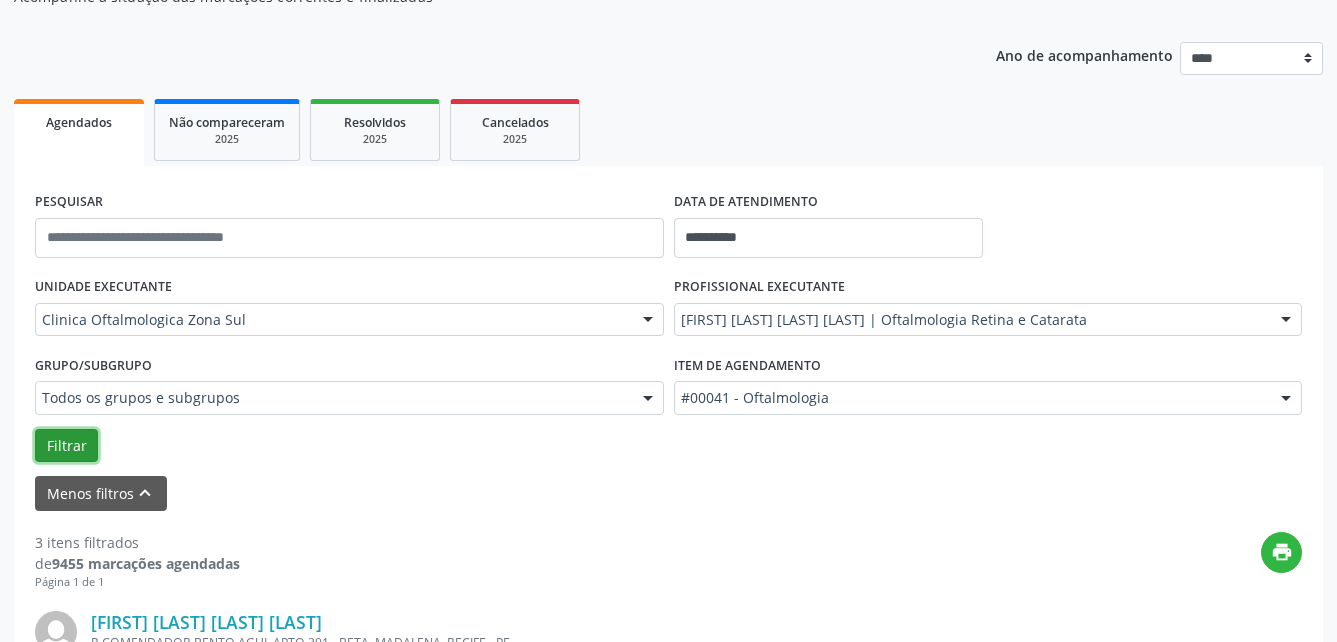 click on "Filtrar" at bounding box center (66, 446) 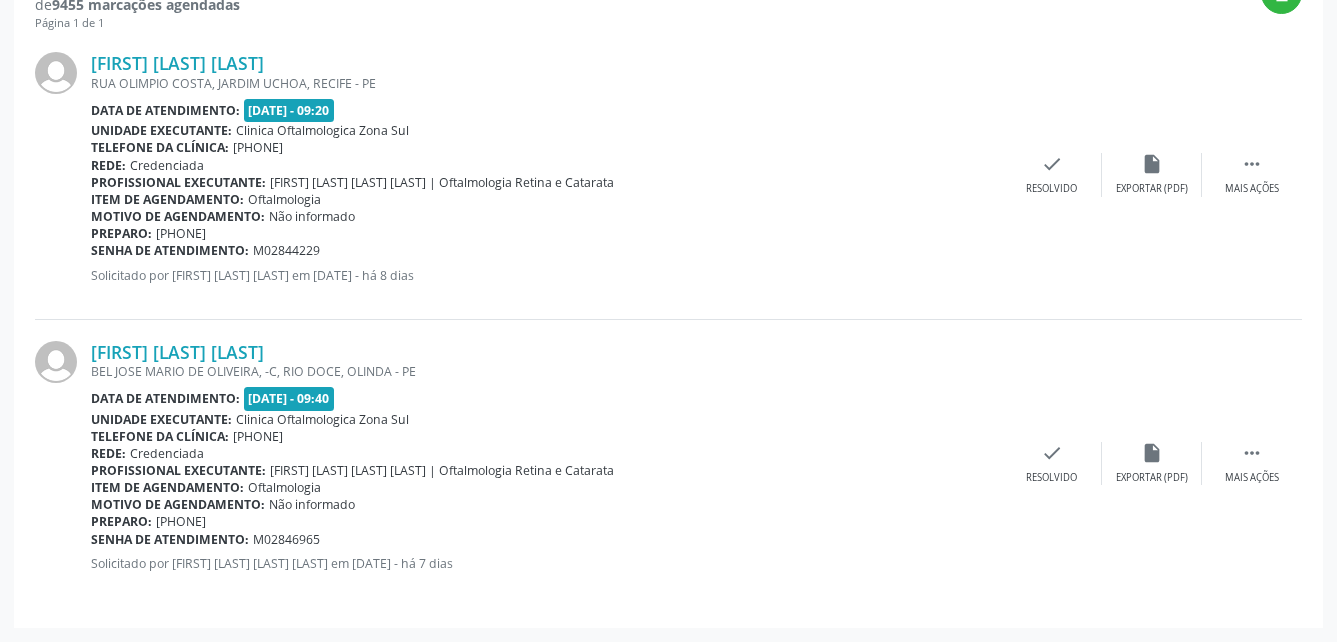 scroll, scrollTop: 659, scrollLeft: 0, axis: vertical 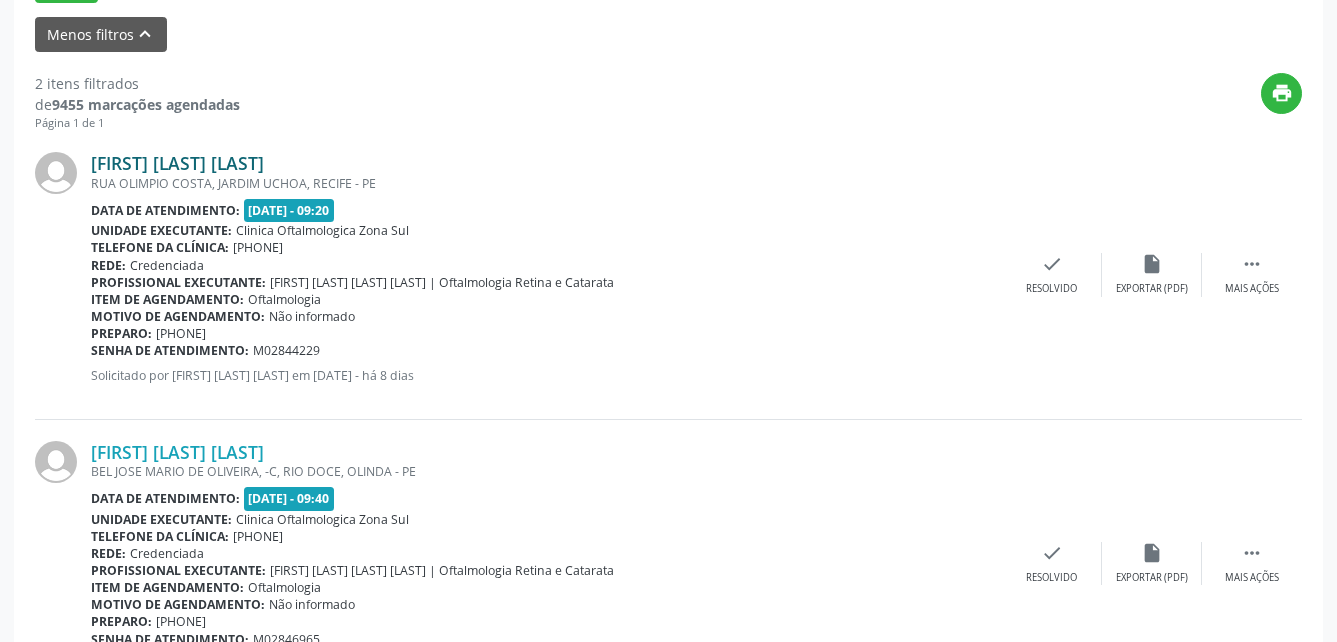 click on "[FIRST] [LAST] [LAST]" at bounding box center (177, 163) 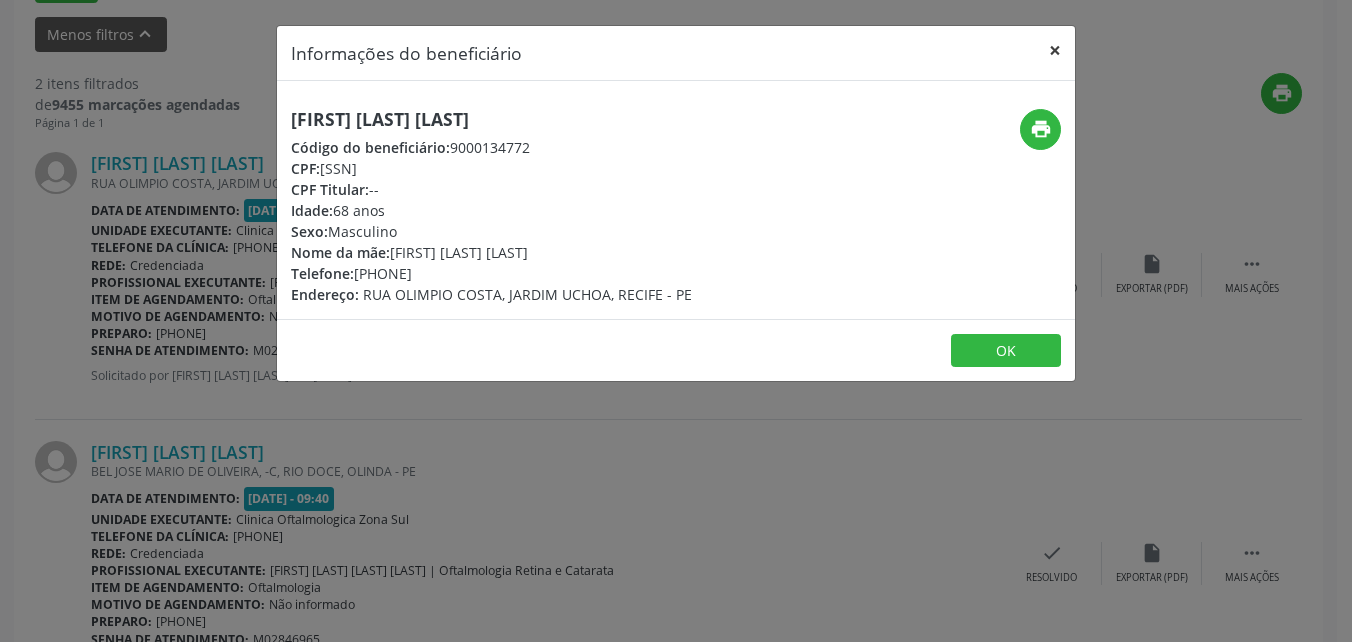 click on "×" at bounding box center (1055, 50) 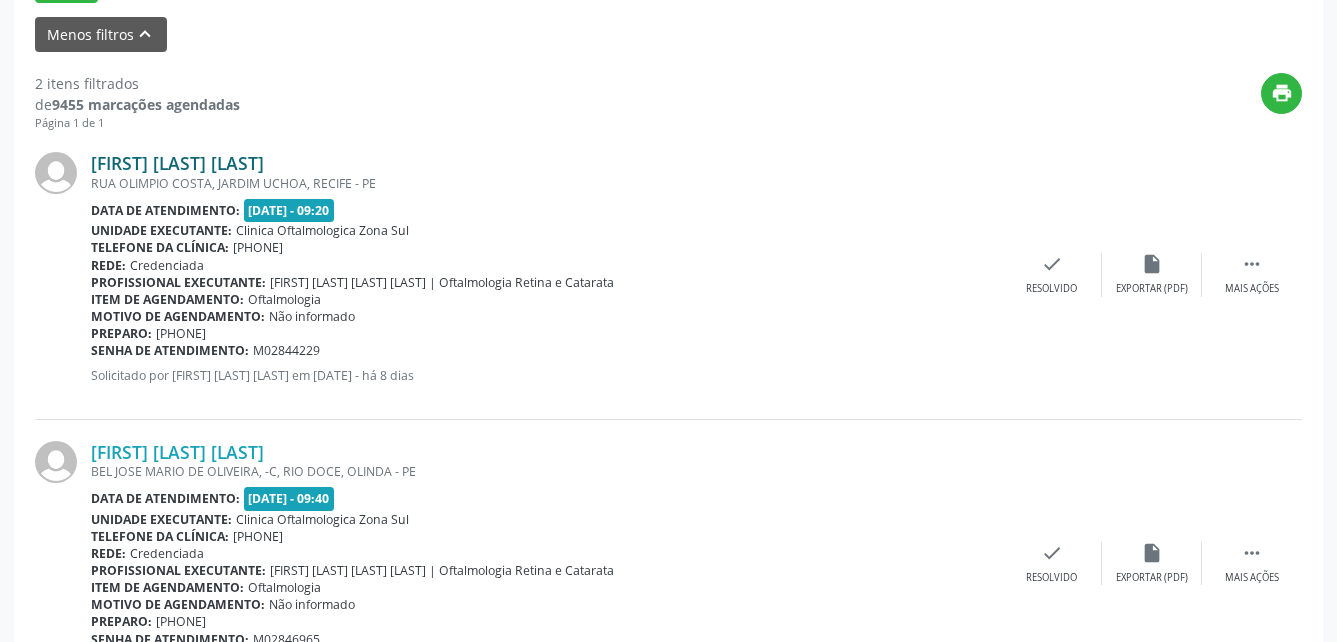 click on "[FIRST] [LAST] [LAST]" at bounding box center [177, 163] 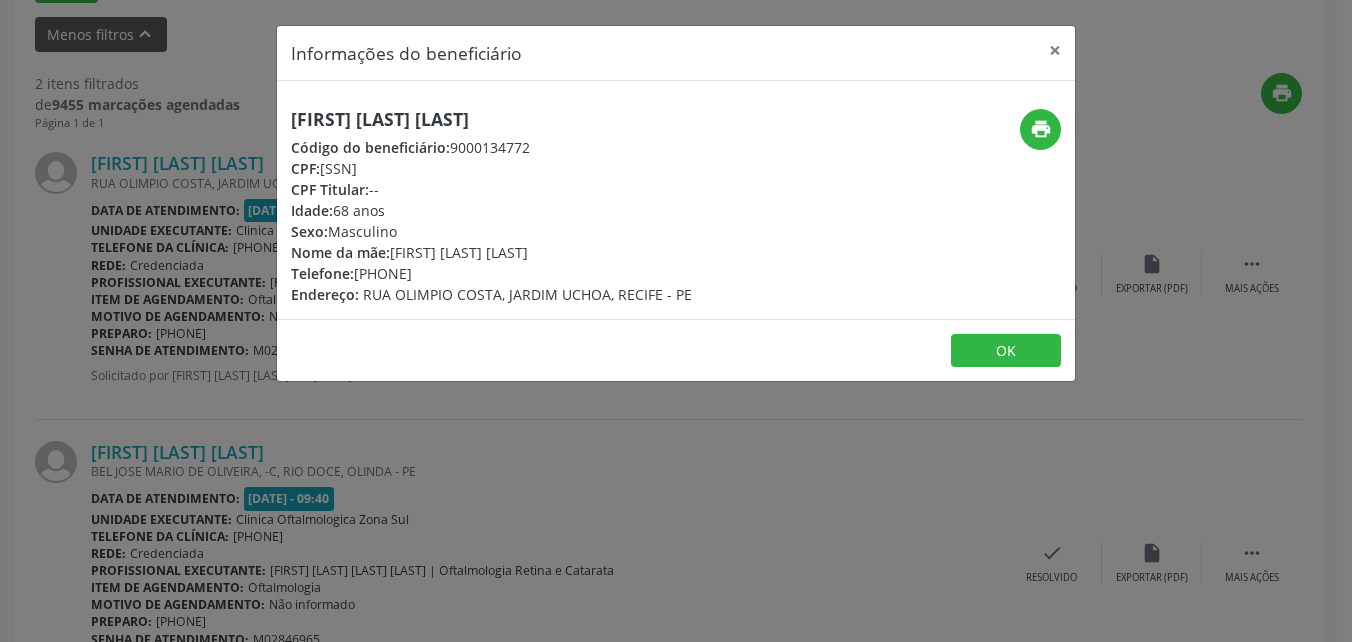 drag, startPoint x: 358, startPoint y: 274, endPoint x: 519, endPoint y: 274, distance: 161 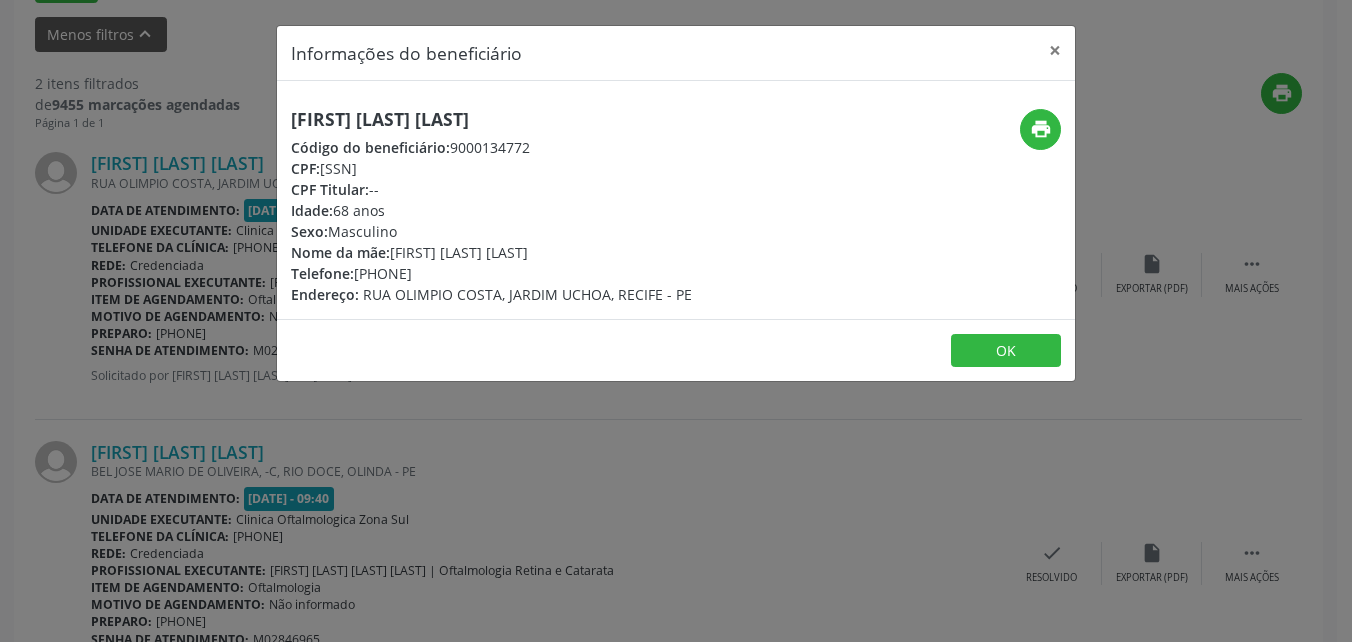 copy on "[PHONE]" 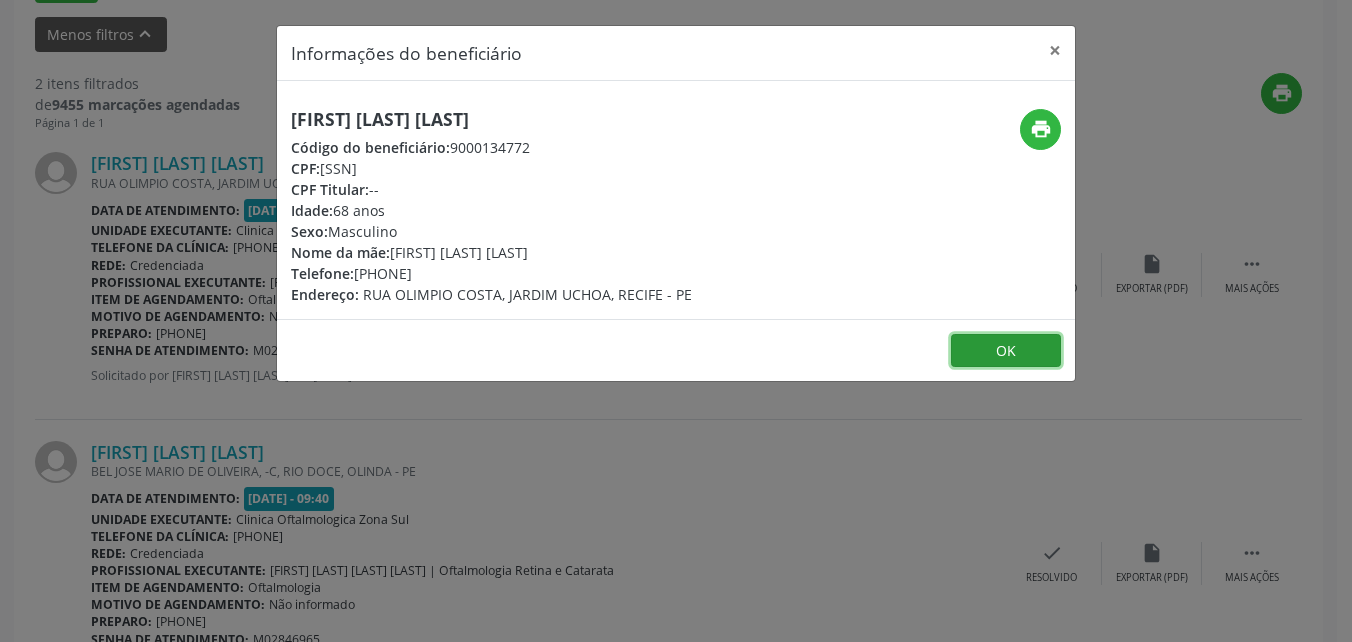 click on "OK" at bounding box center (1006, 351) 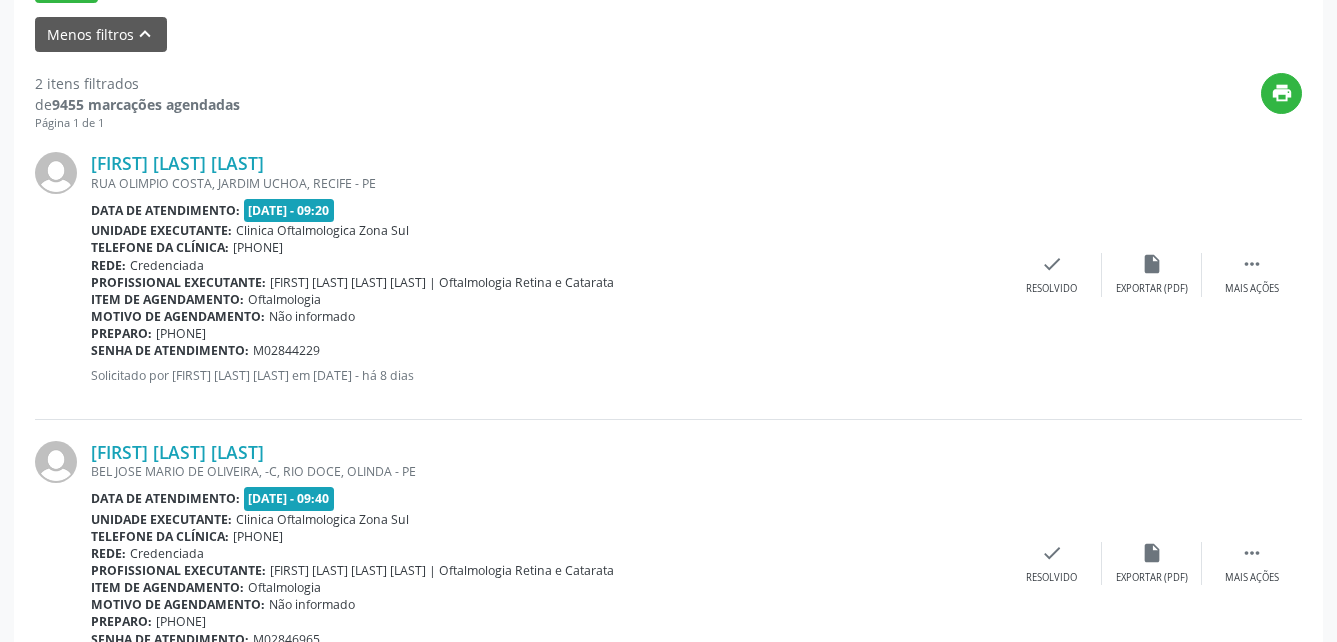drag, startPoint x: 179, startPoint y: 334, endPoint x: 283, endPoint y: 335, distance: 104.00481 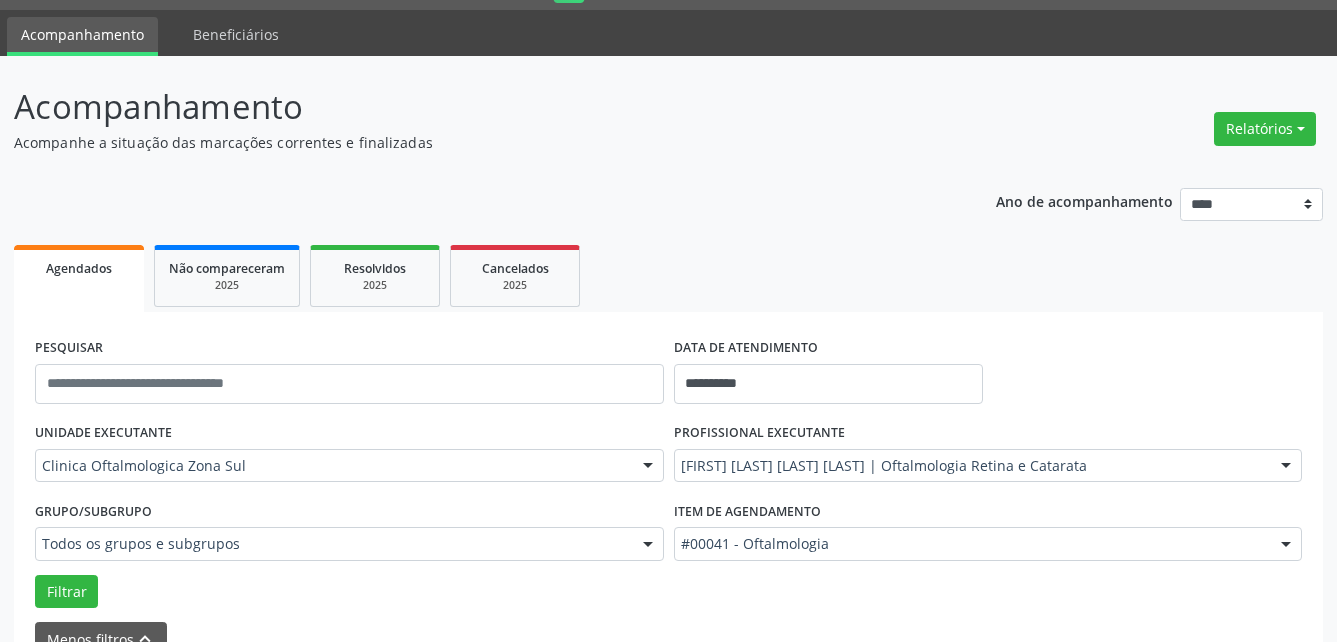 scroll, scrollTop: 0, scrollLeft: 0, axis: both 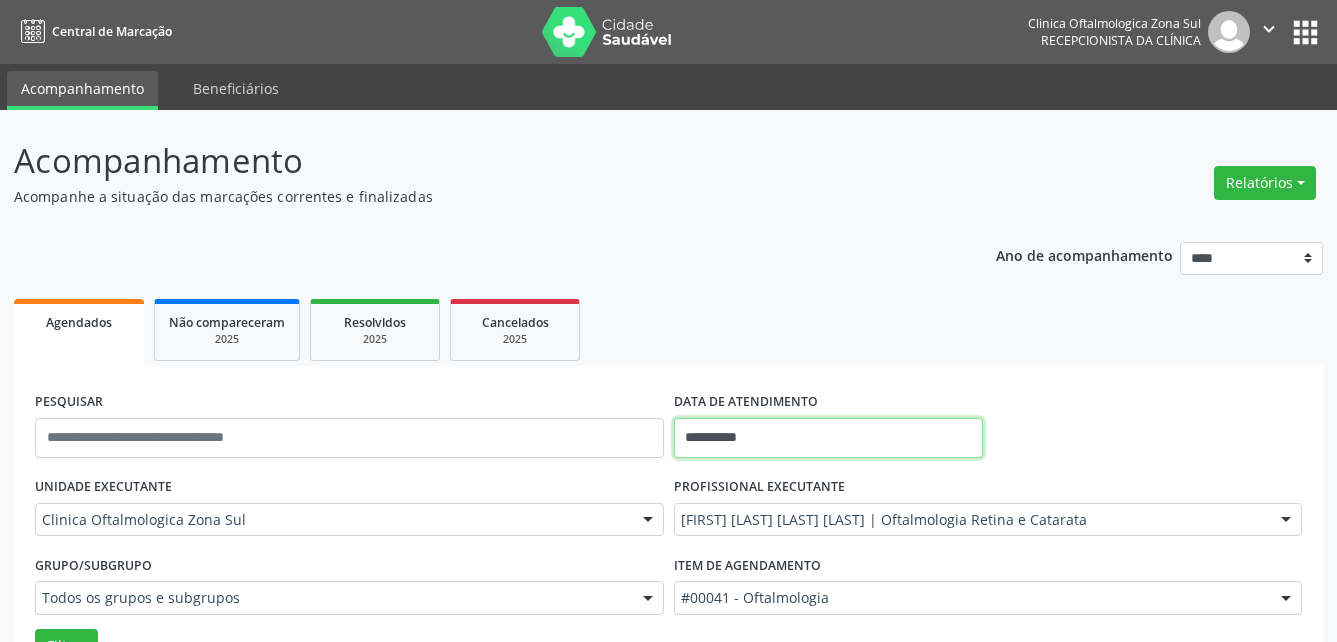 click on "**********" at bounding box center [828, 438] 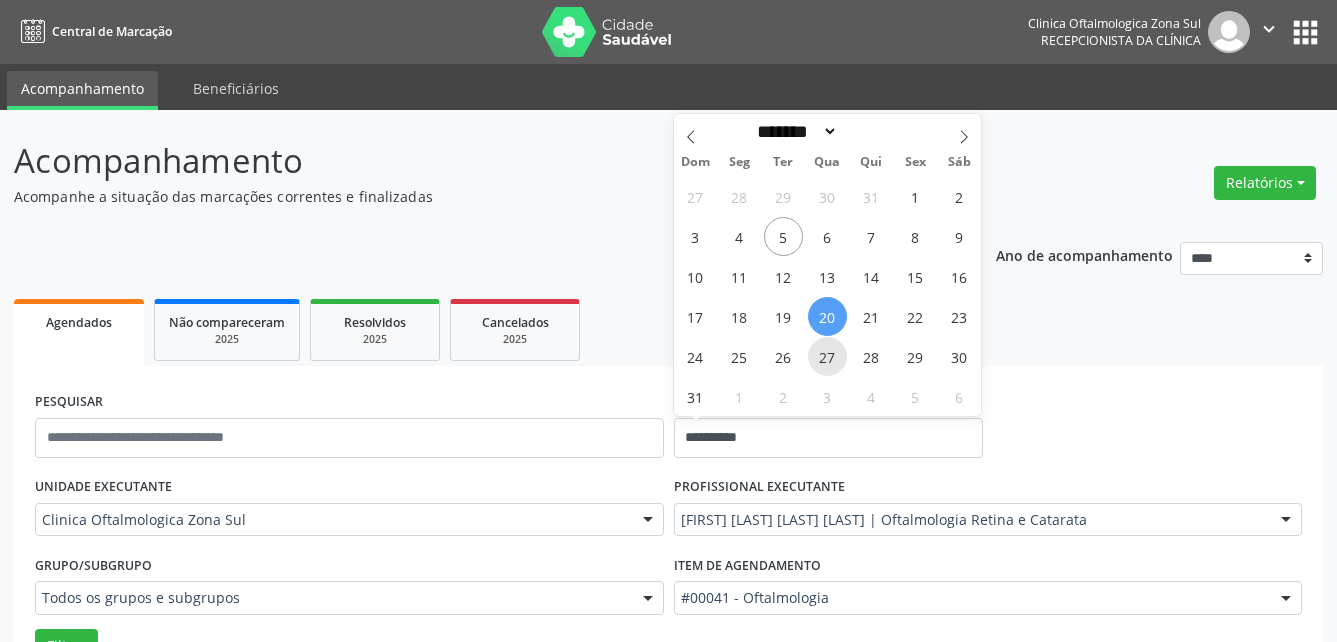 click on "27" at bounding box center [827, 356] 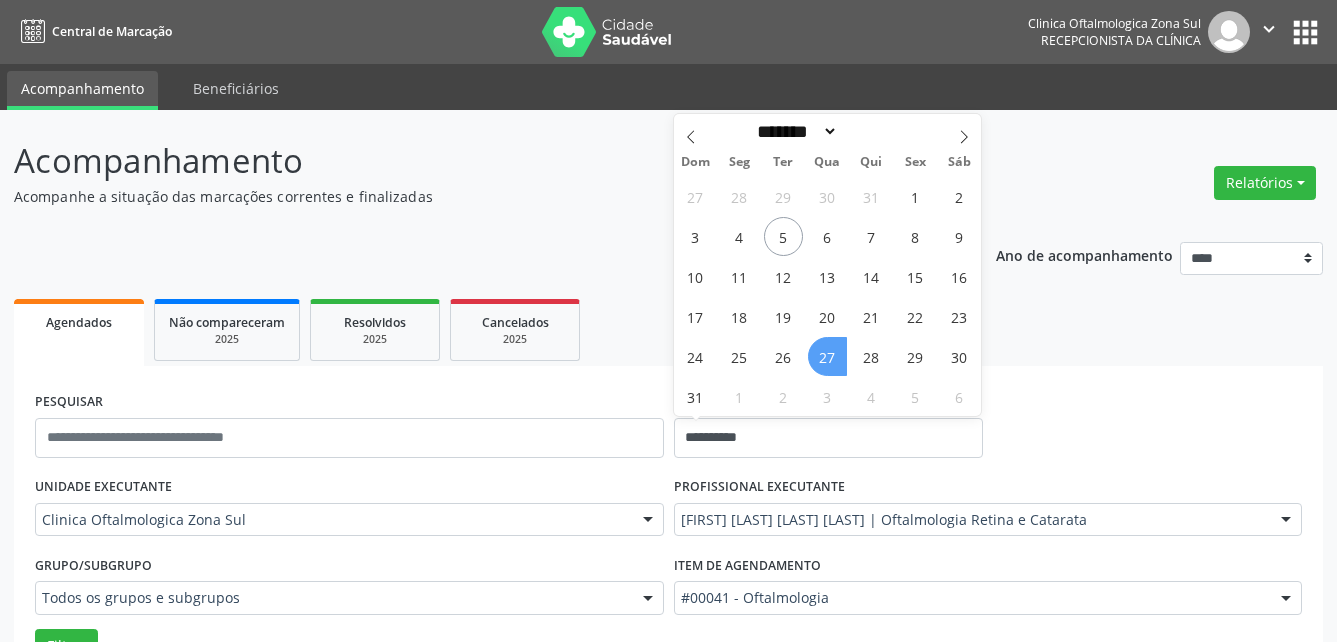 click on "27" at bounding box center [827, 356] 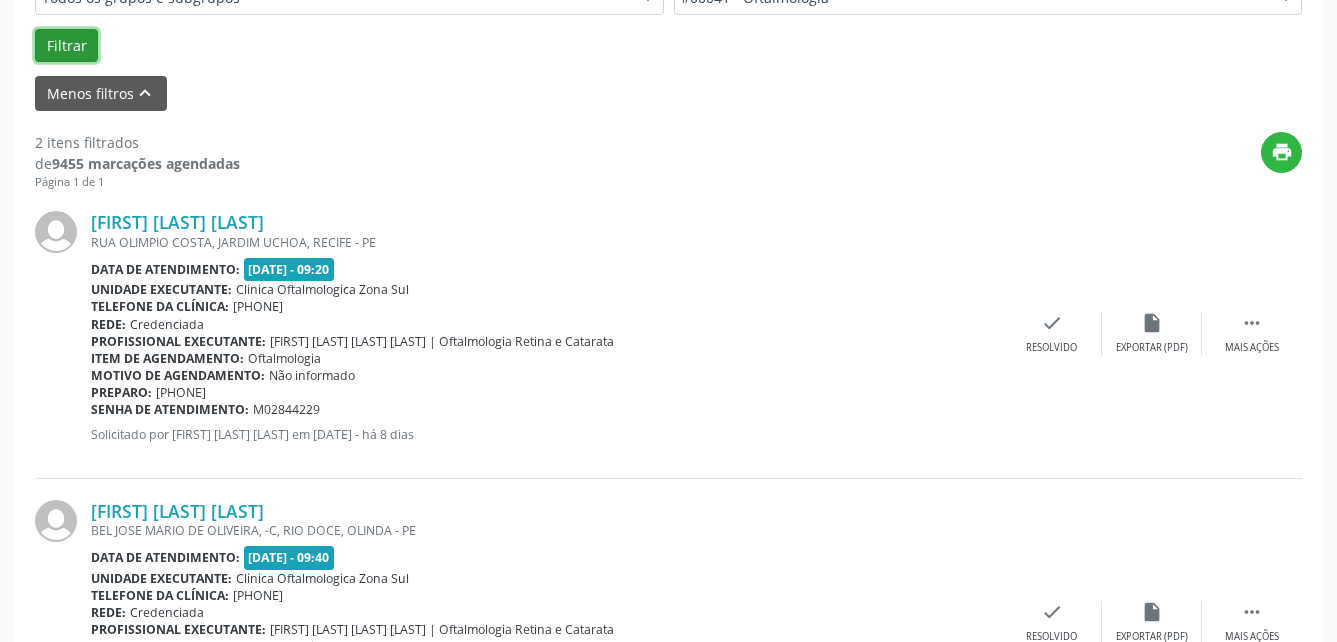 click on "Filtrar" at bounding box center [66, 46] 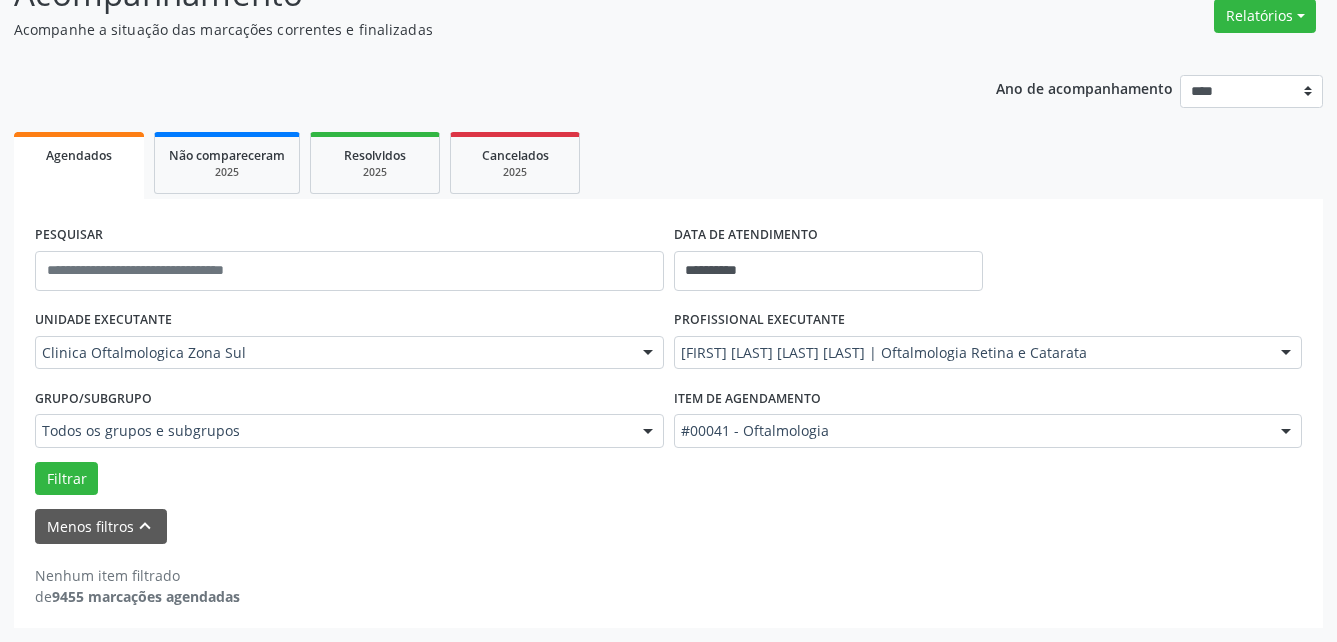 scroll, scrollTop: 167, scrollLeft: 0, axis: vertical 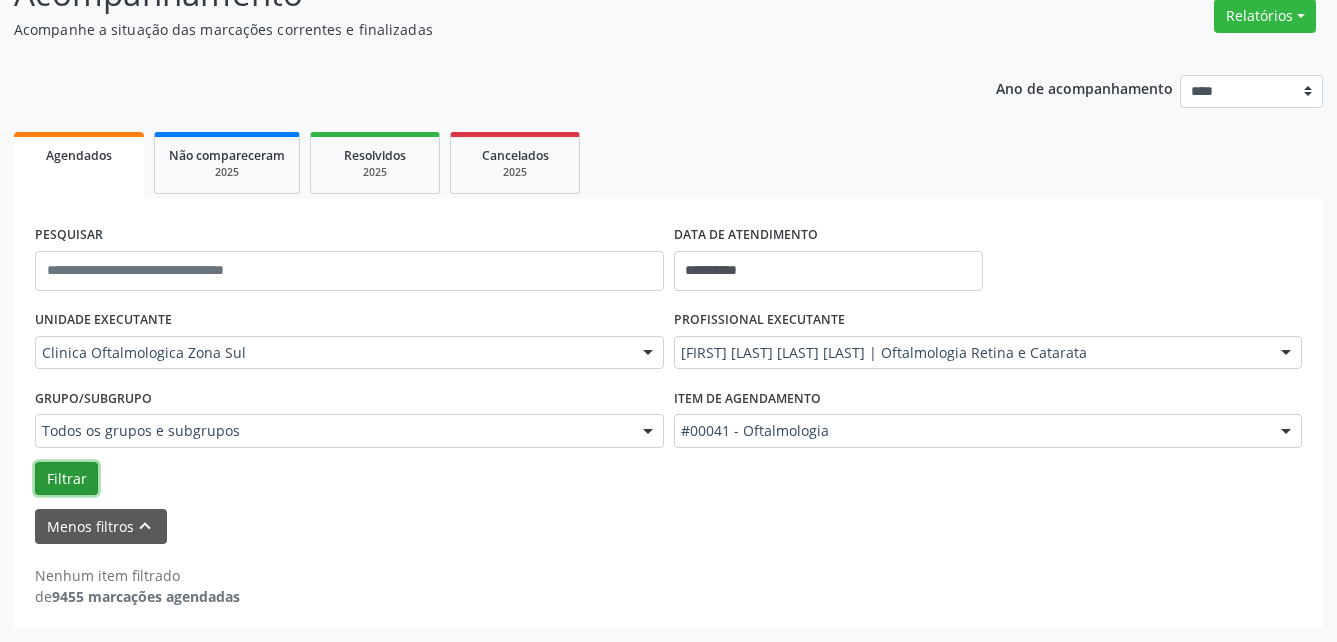 click on "Filtrar" at bounding box center [66, 479] 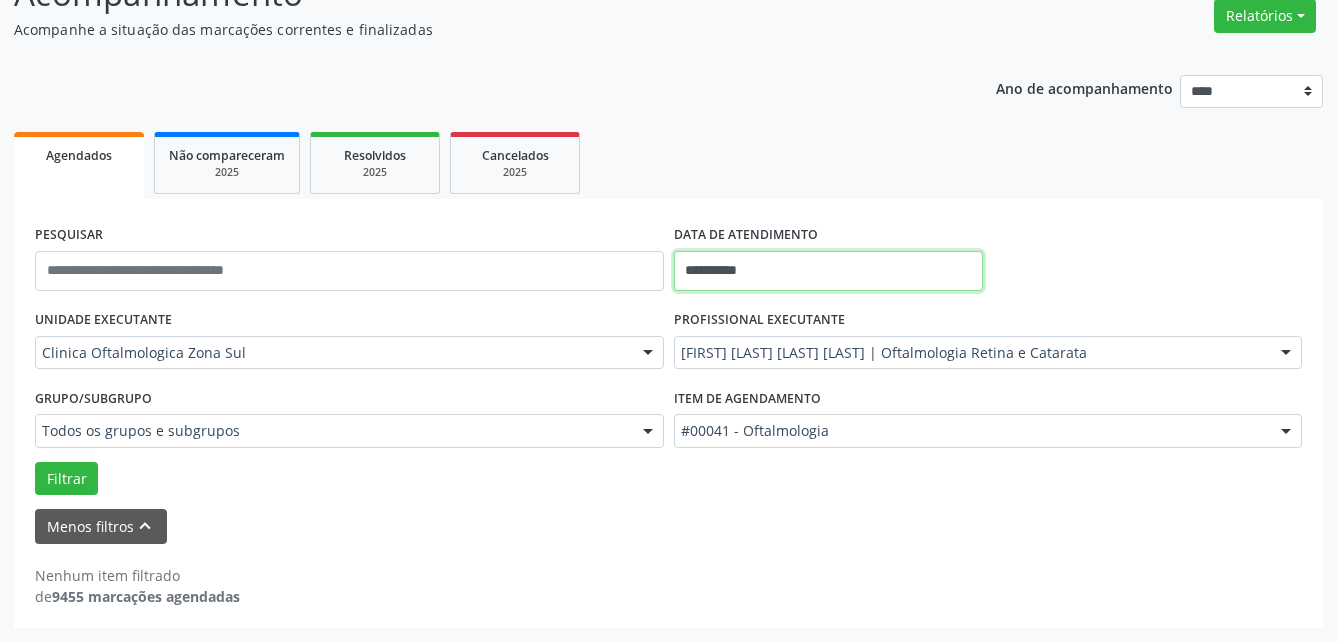 click on "**********" at bounding box center [828, 271] 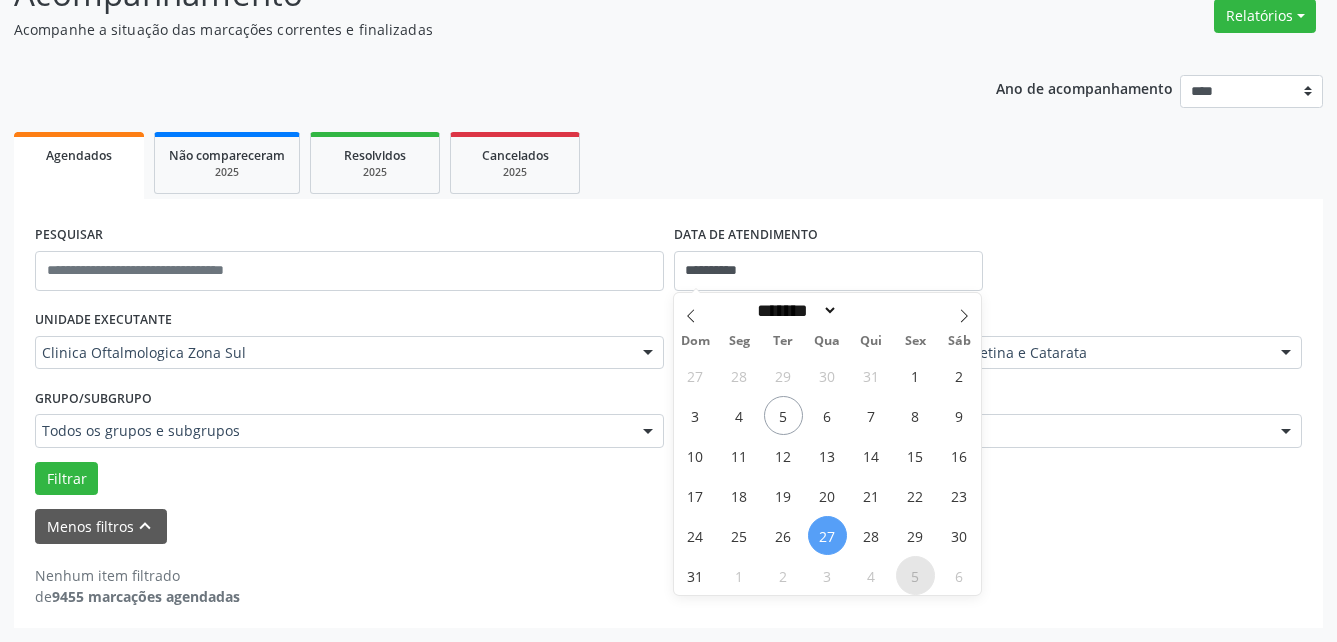click on "5" at bounding box center (915, 575) 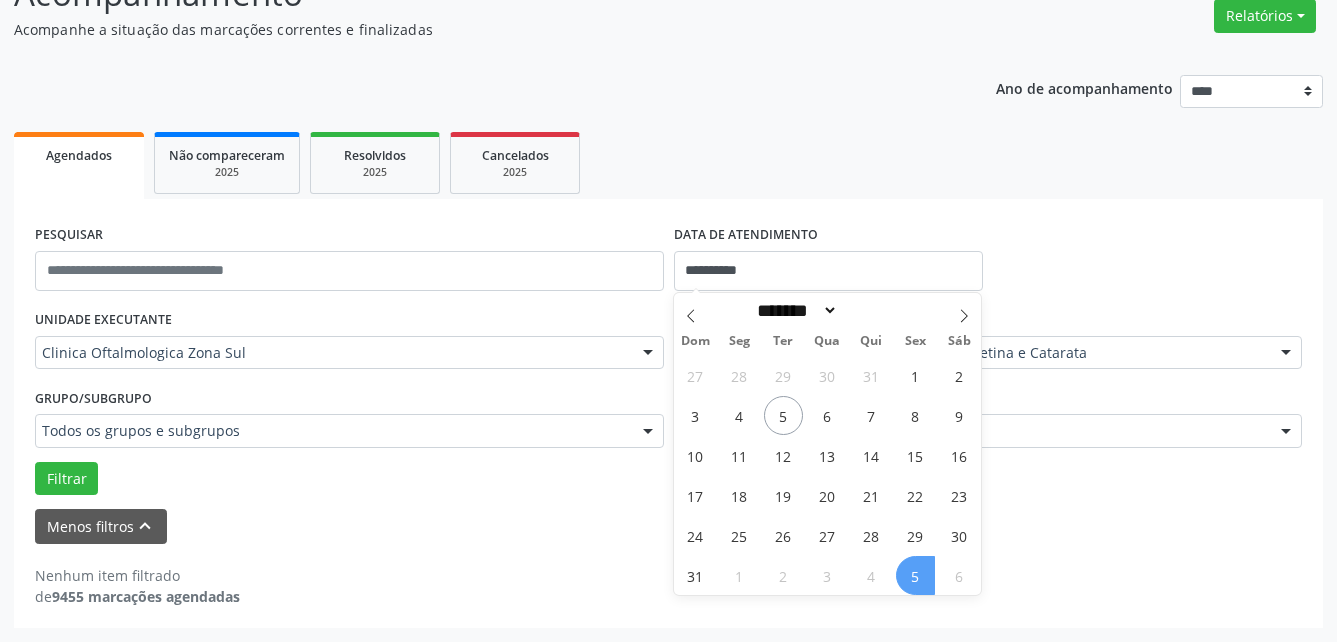 click on "5" at bounding box center [915, 575] 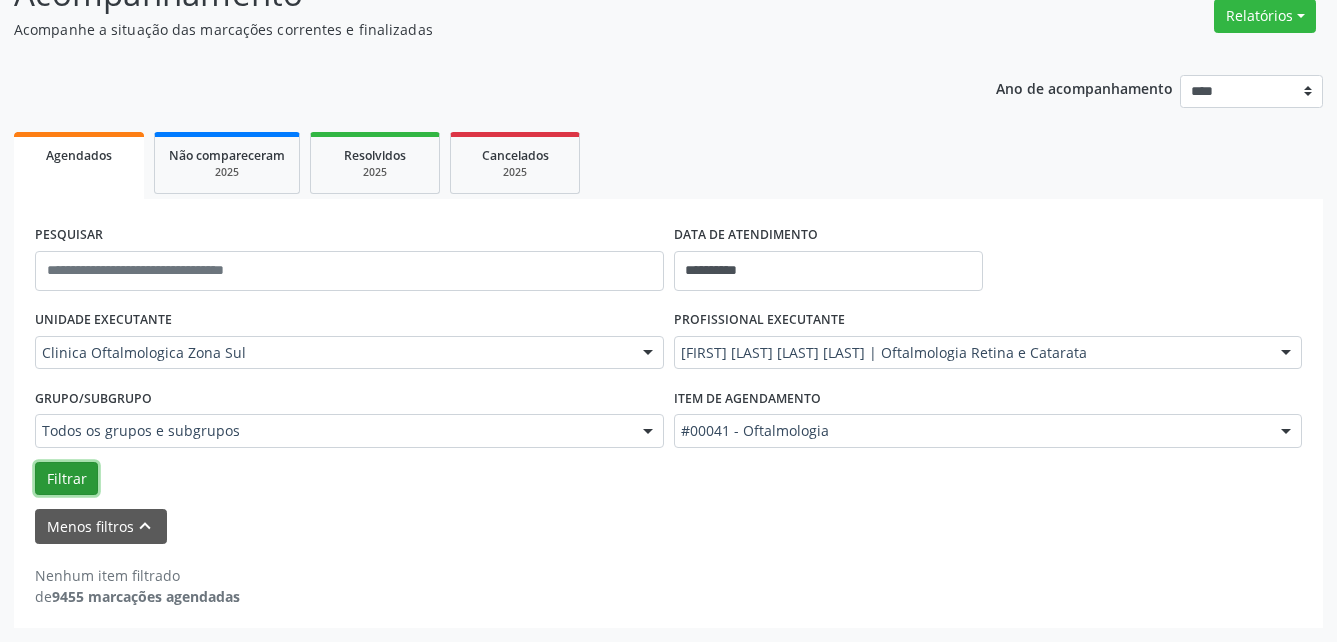 click on "Filtrar" at bounding box center [66, 479] 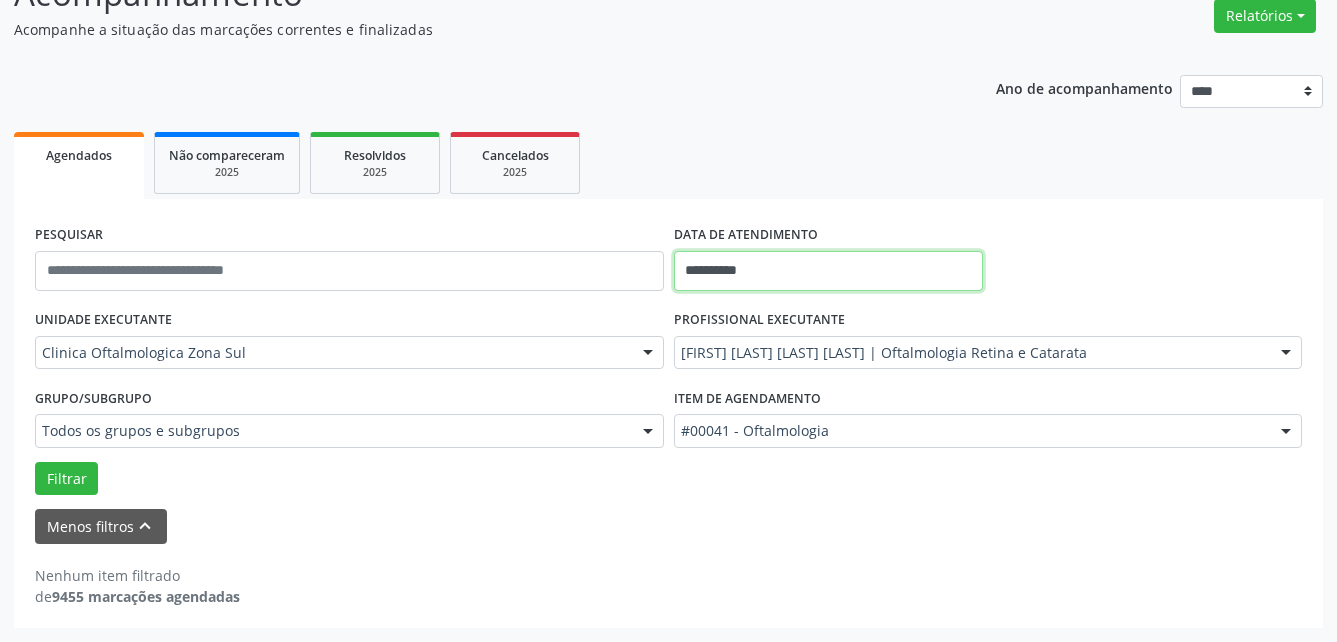 click on "**********" at bounding box center (828, 271) 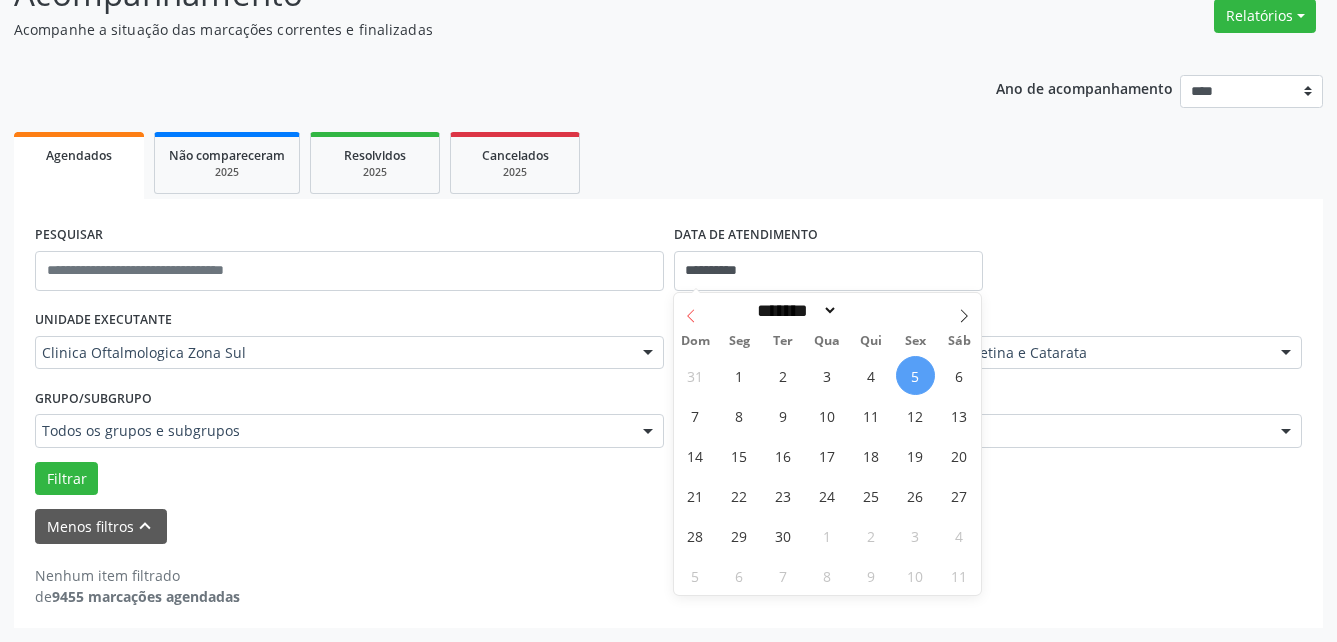 click 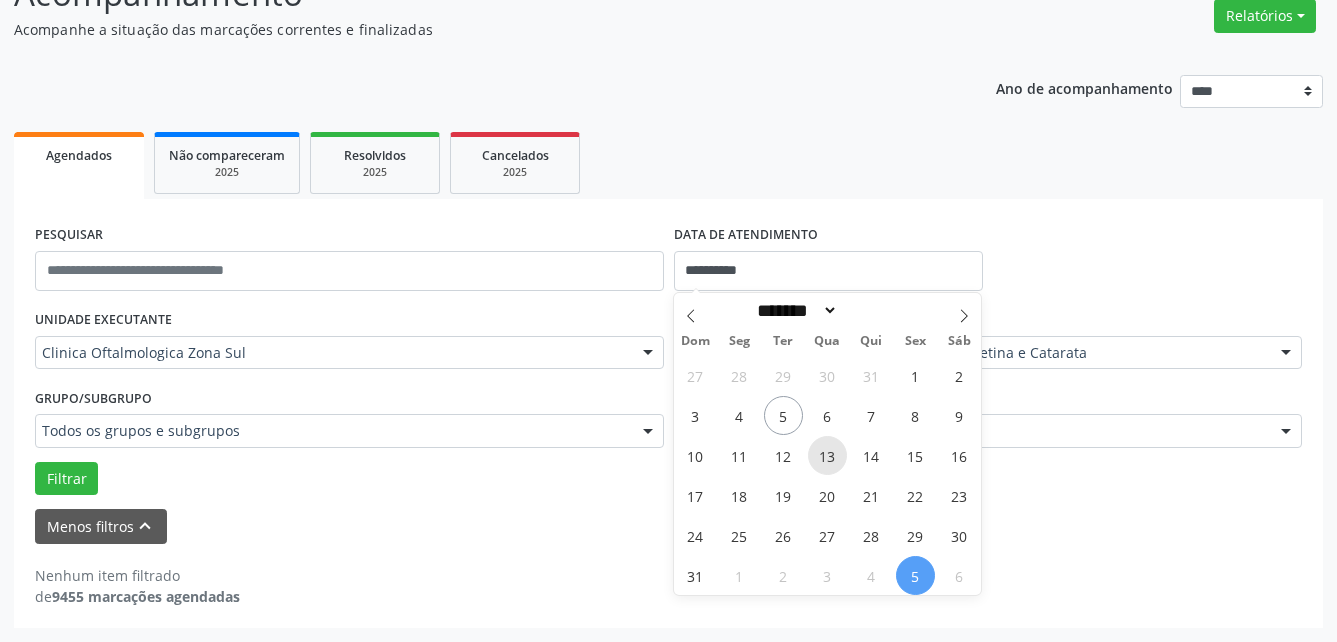 click on "13" at bounding box center (827, 455) 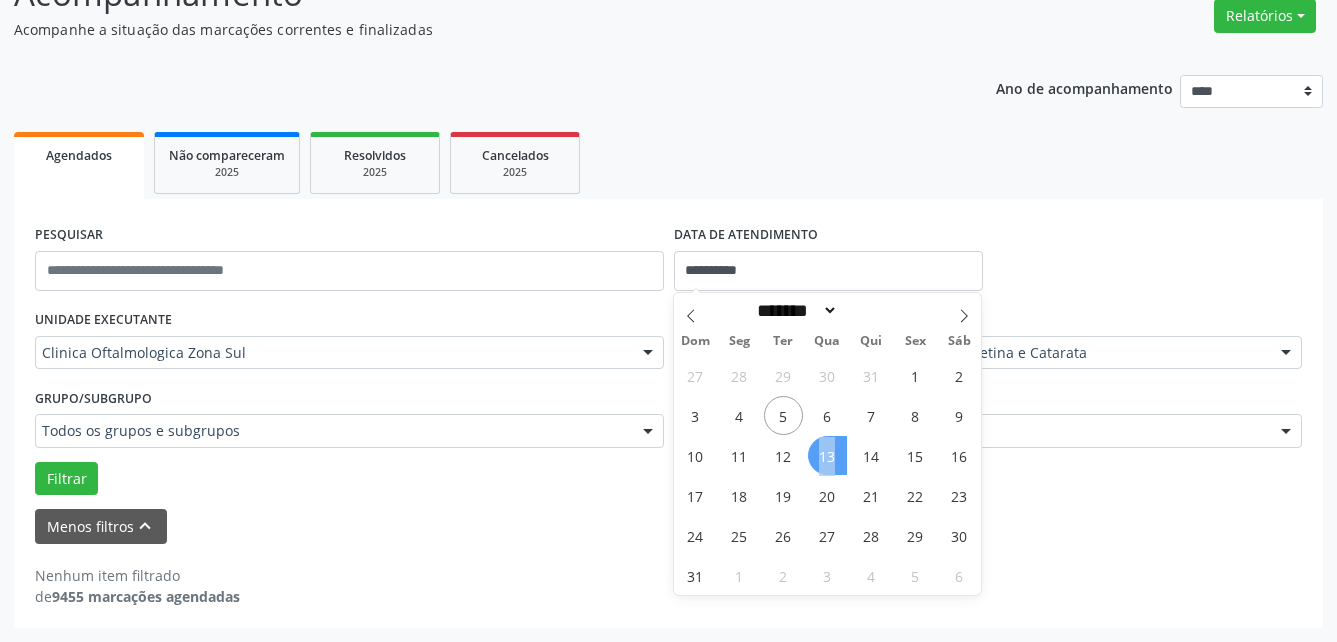 click on "13" at bounding box center (827, 455) 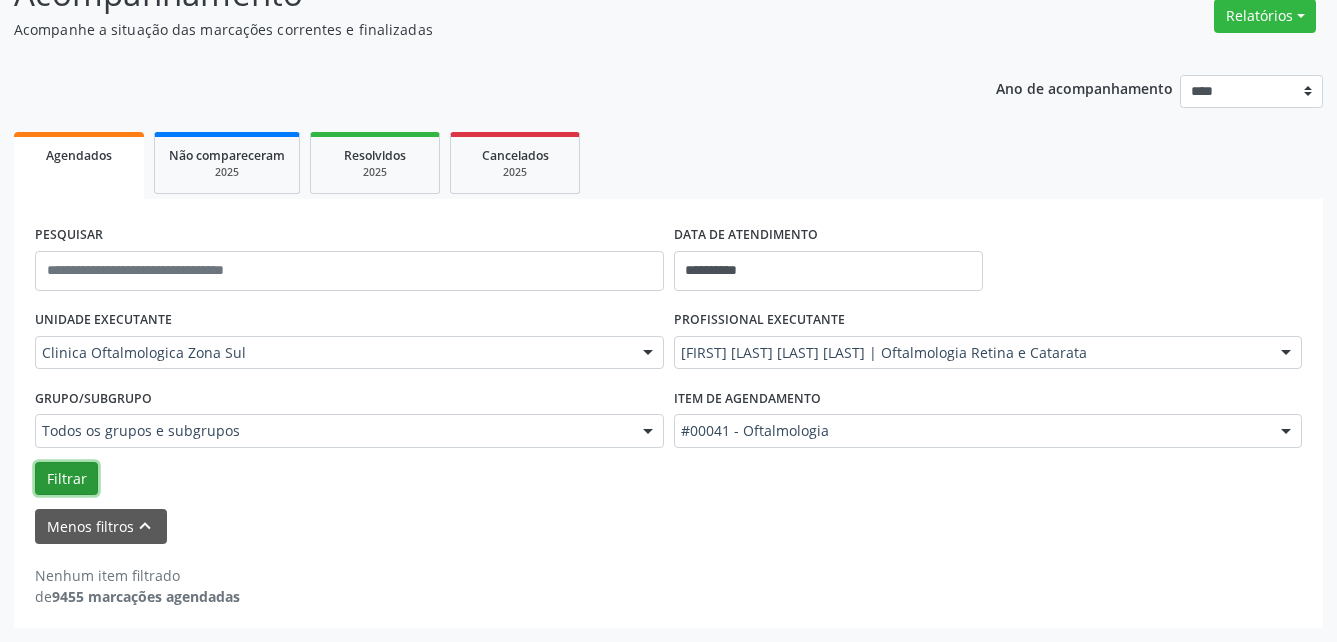 click on "Filtrar" at bounding box center [66, 479] 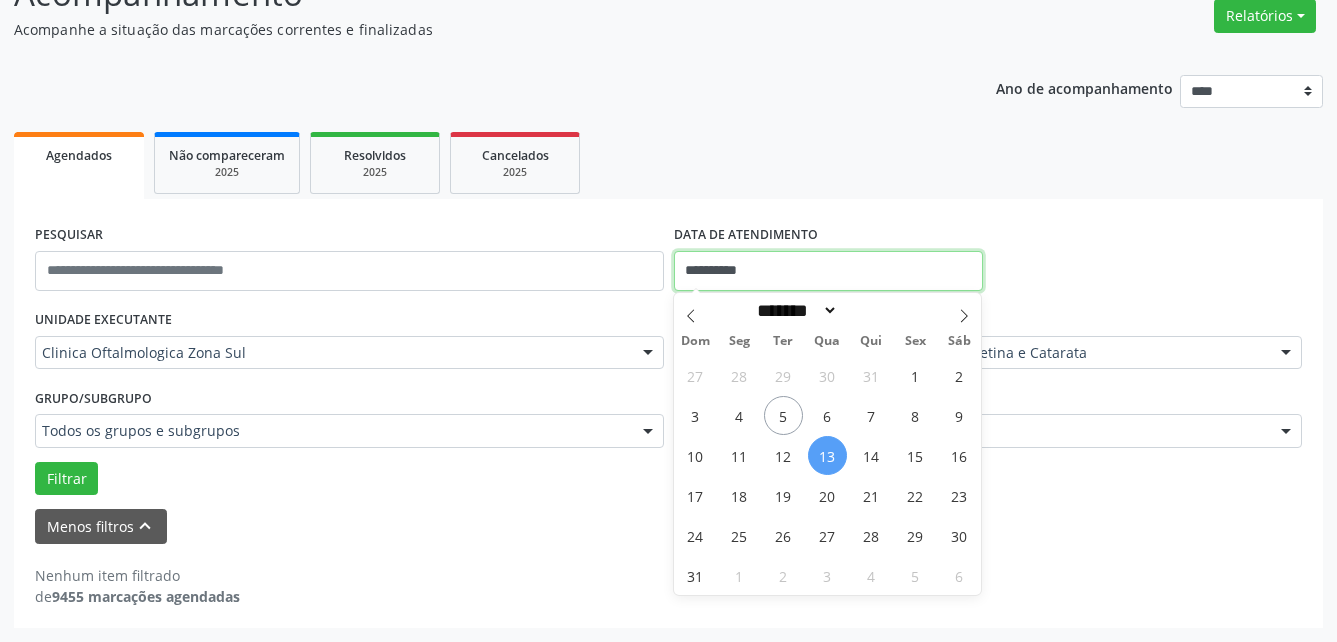 click on "**********" at bounding box center [828, 271] 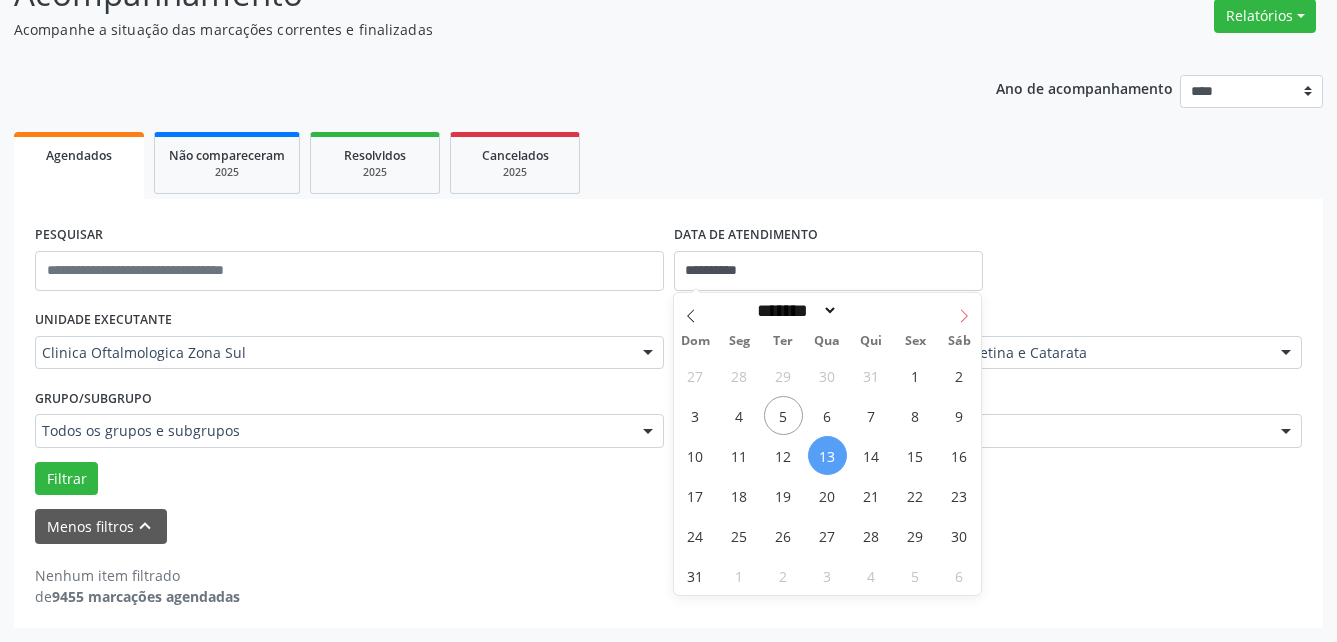 click 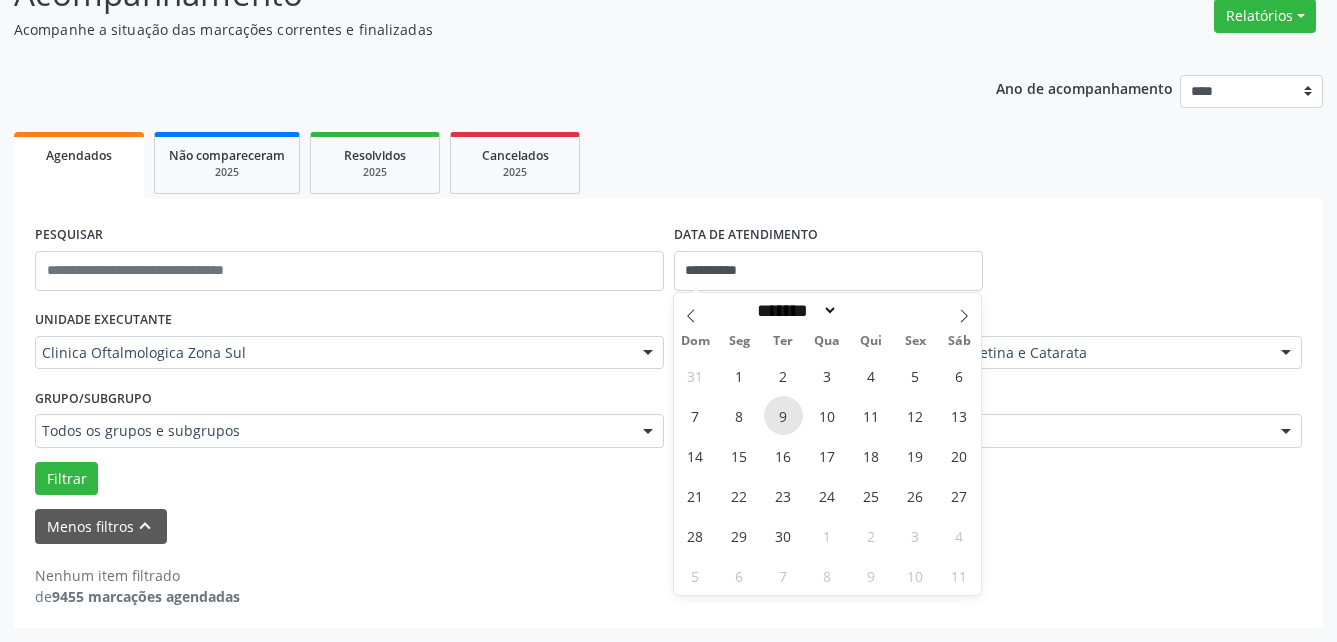 click on "9" at bounding box center (783, 415) 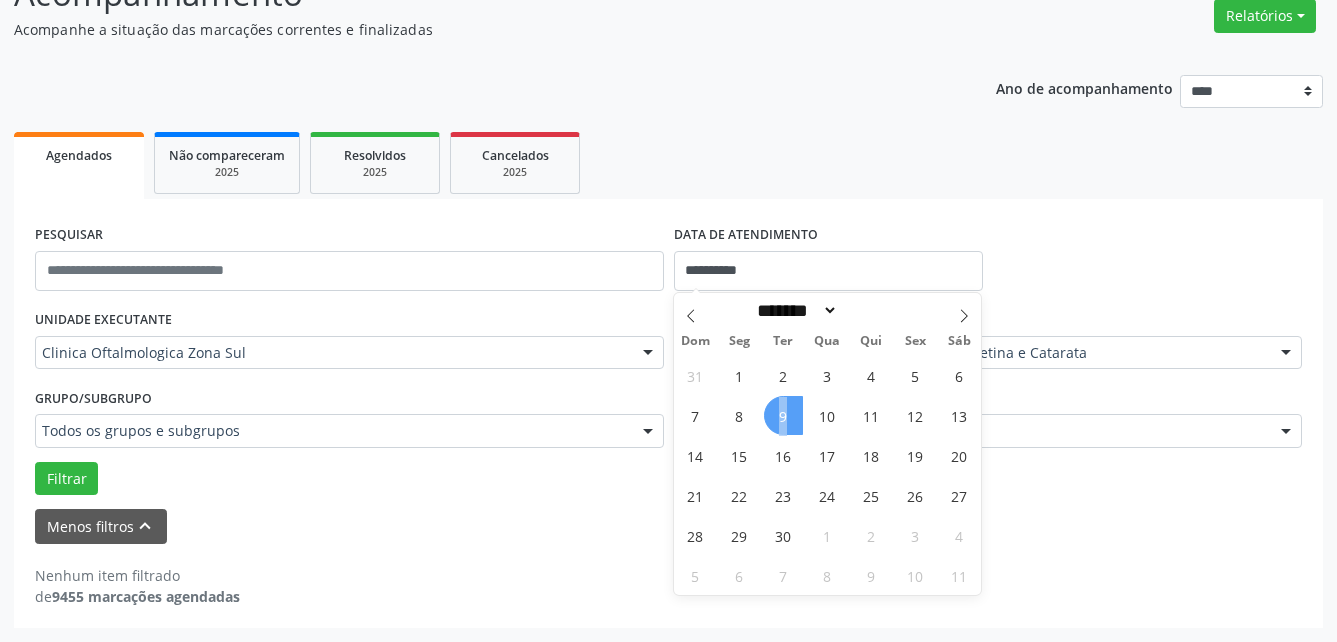 click on "9" at bounding box center (783, 415) 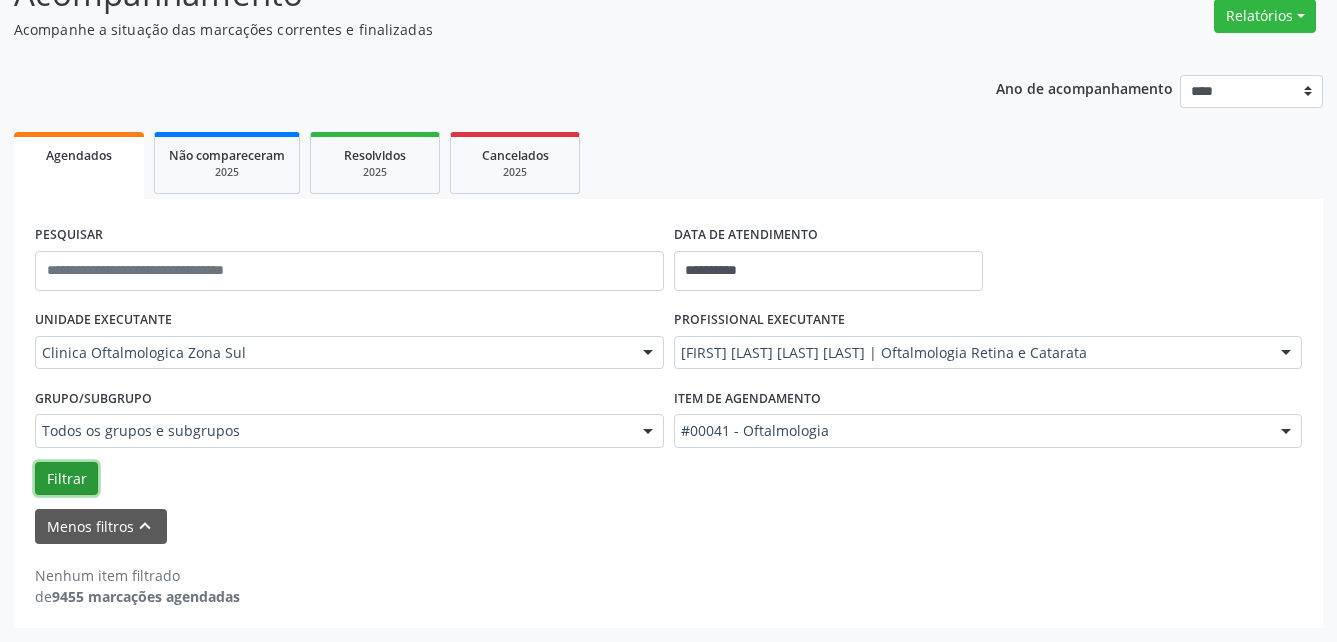 click on "Filtrar" at bounding box center [66, 479] 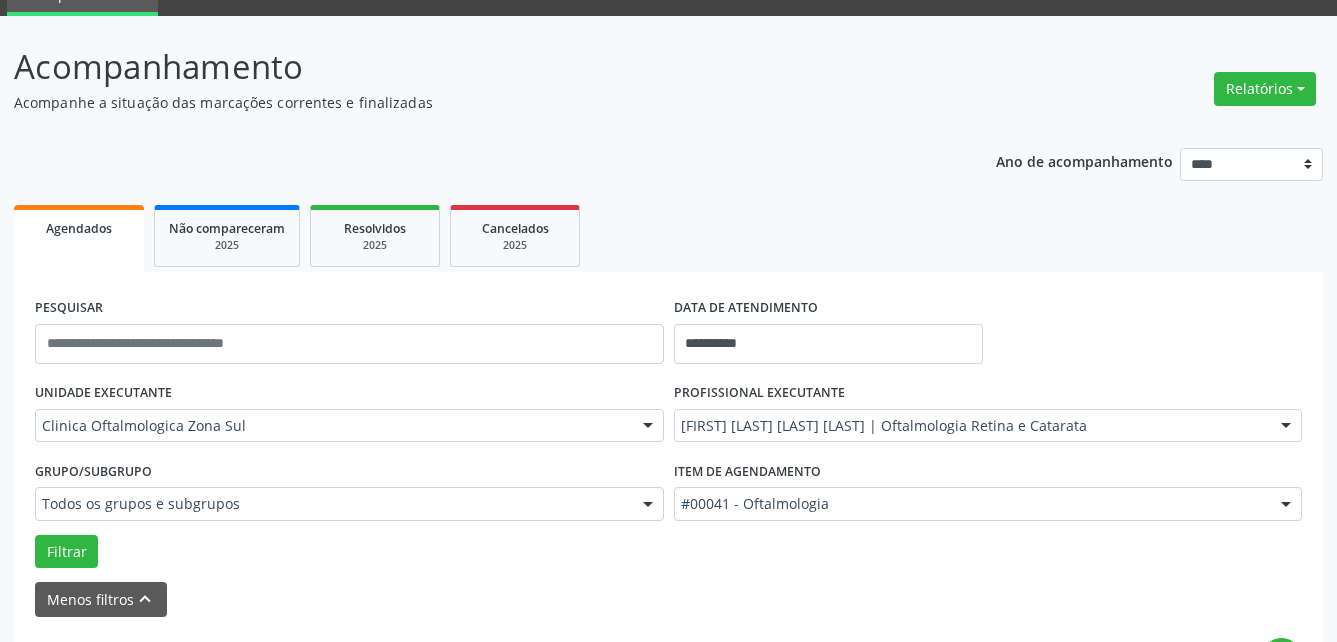 scroll, scrollTop: 59, scrollLeft: 0, axis: vertical 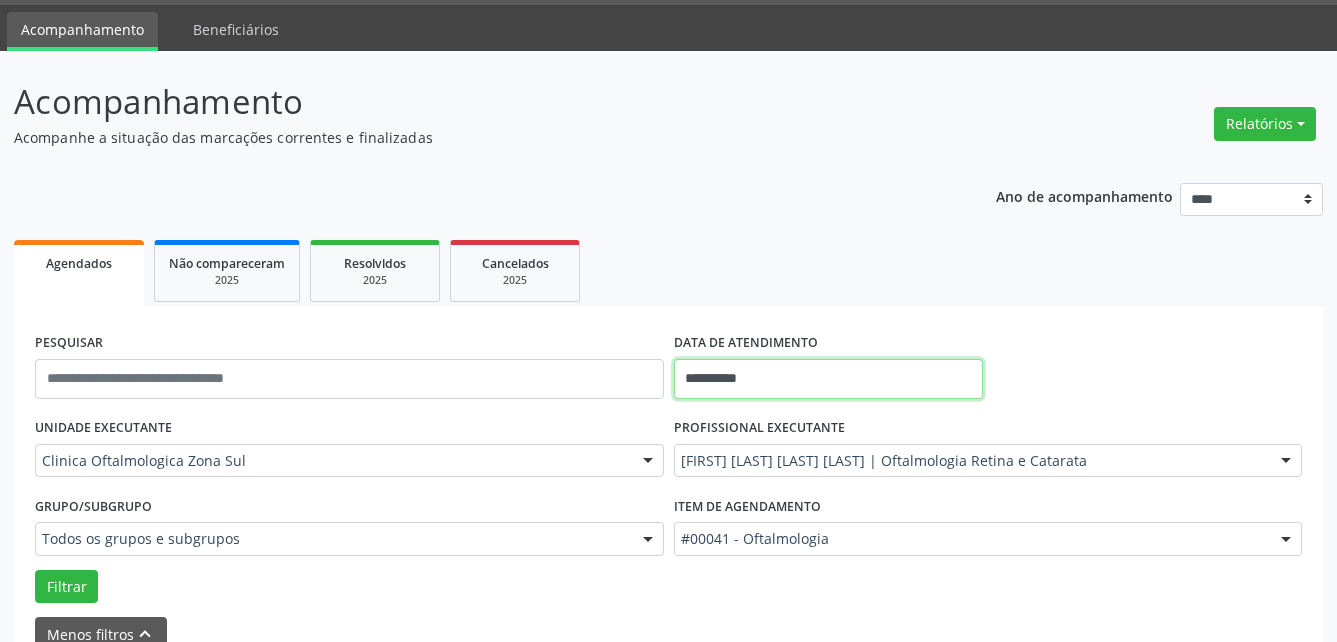 click on "**********" at bounding box center [828, 379] 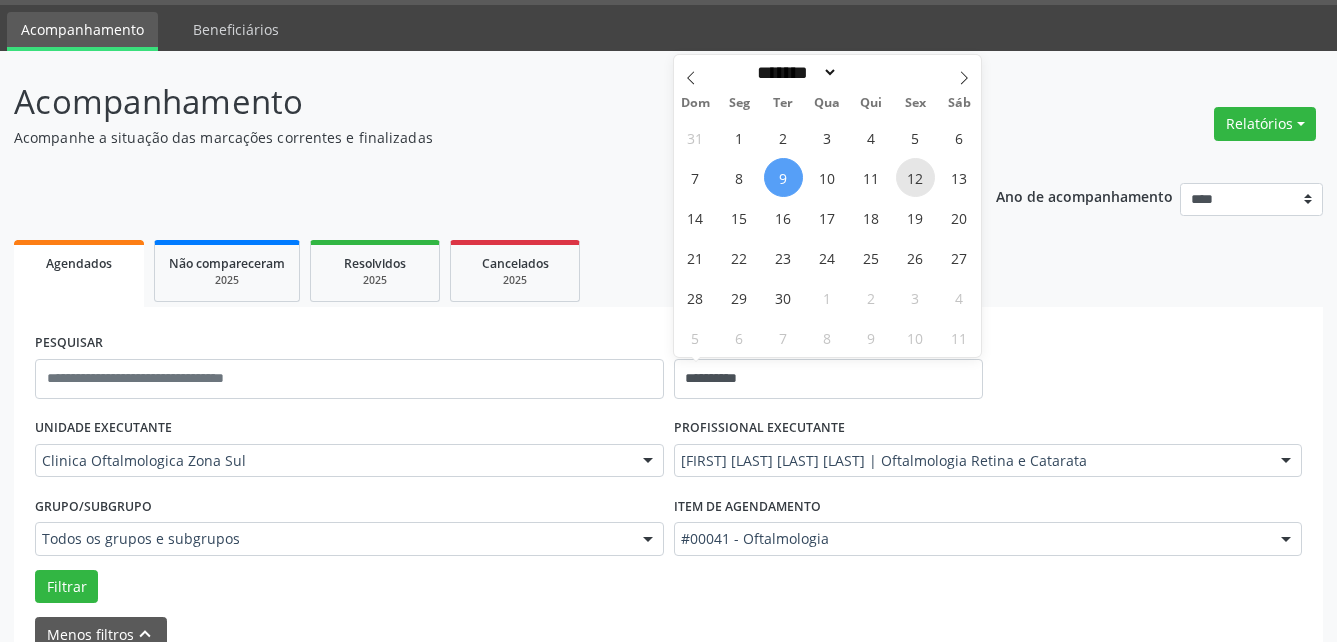 click on "12" at bounding box center [915, 177] 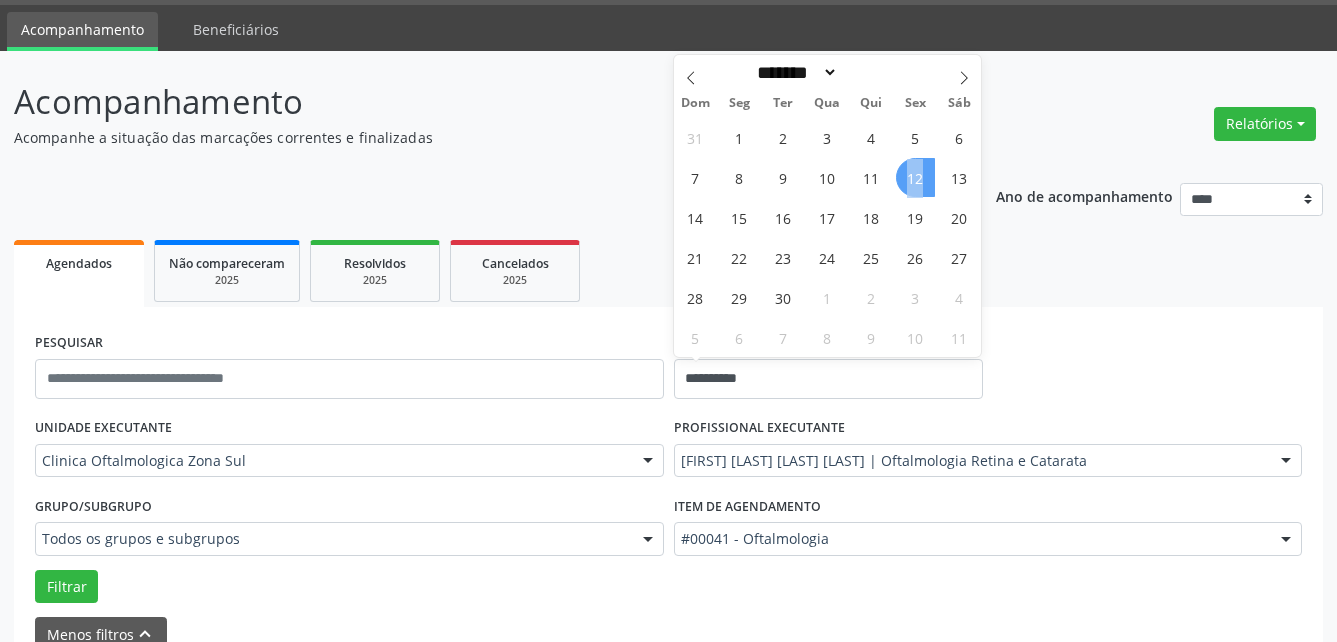 click on "12" at bounding box center [915, 177] 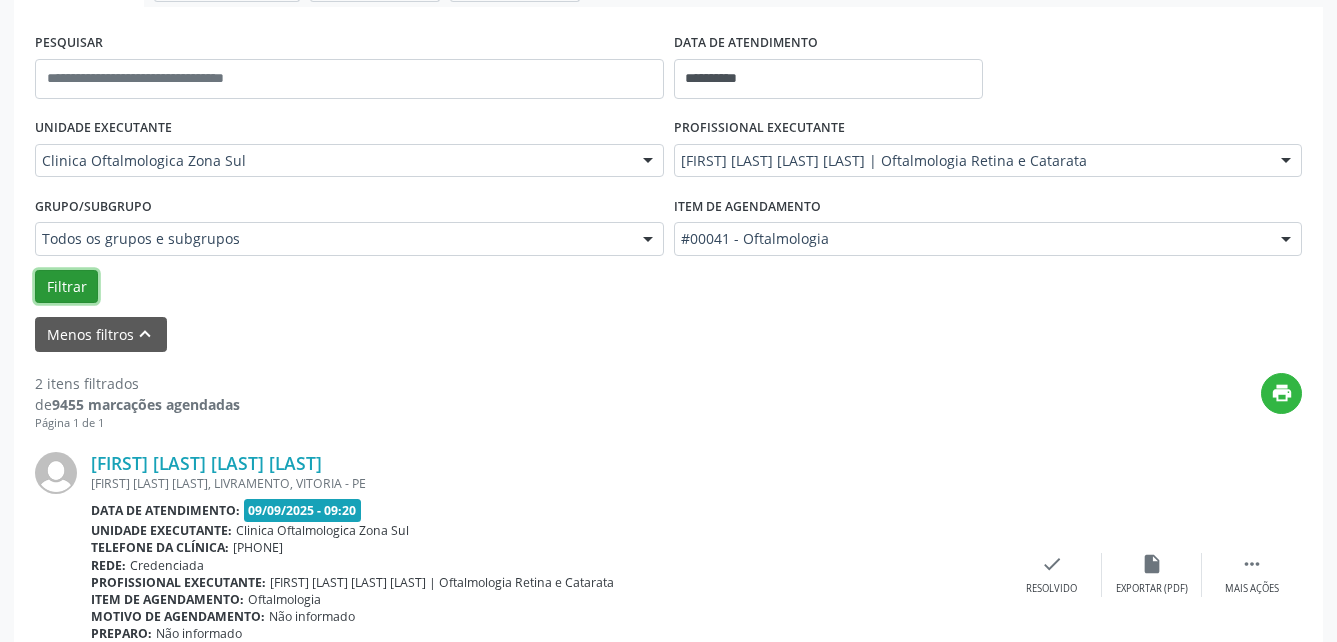 click on "Filtrar" at bounding box center (66, 287) 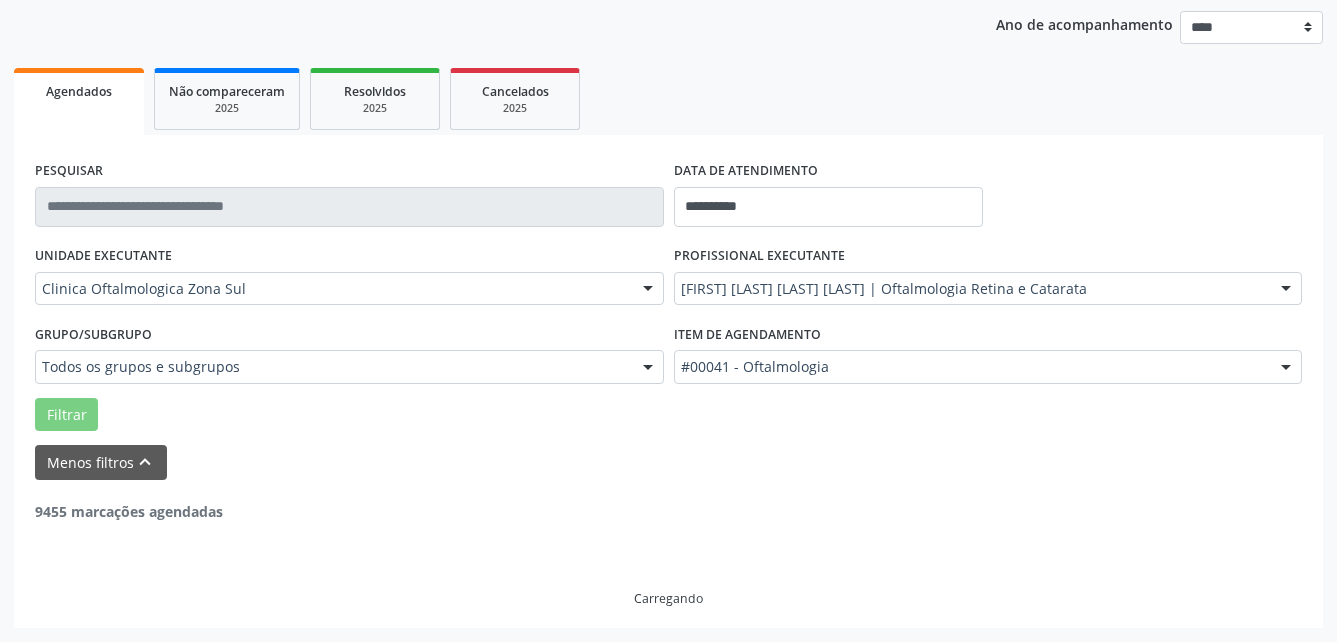 scroll, scrollTop: 167, scrollLeft: 0, axis: vertical 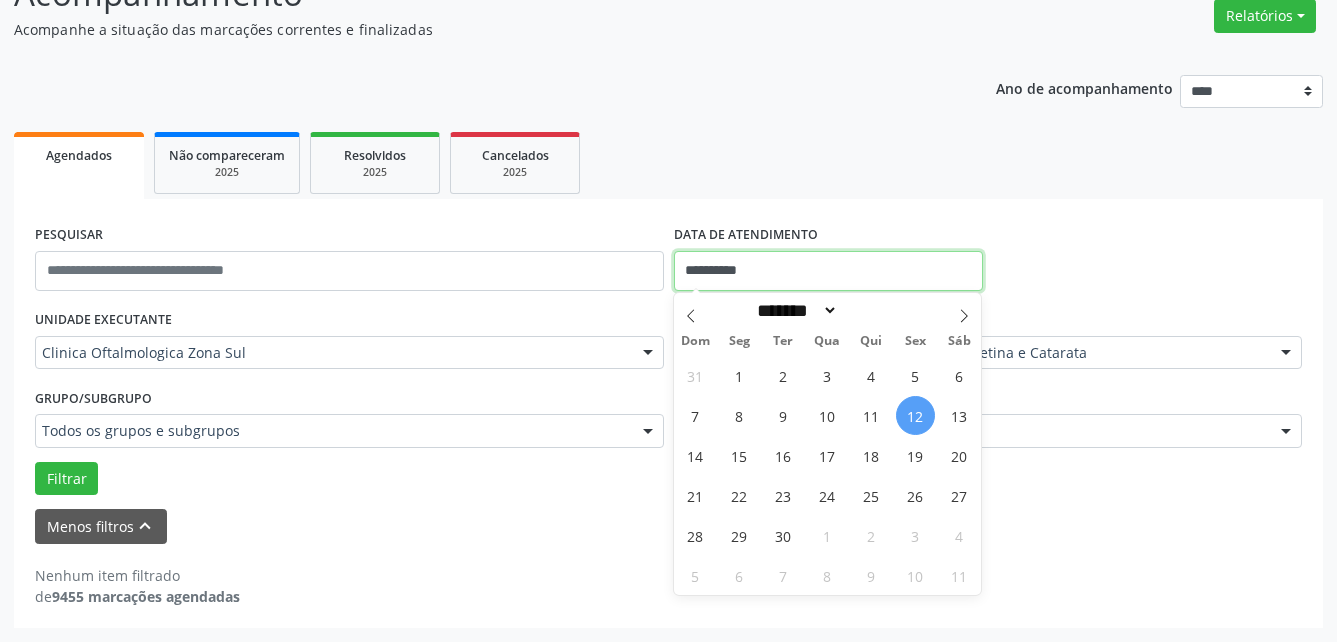 click on "**********" at bounding box center [828, 271] 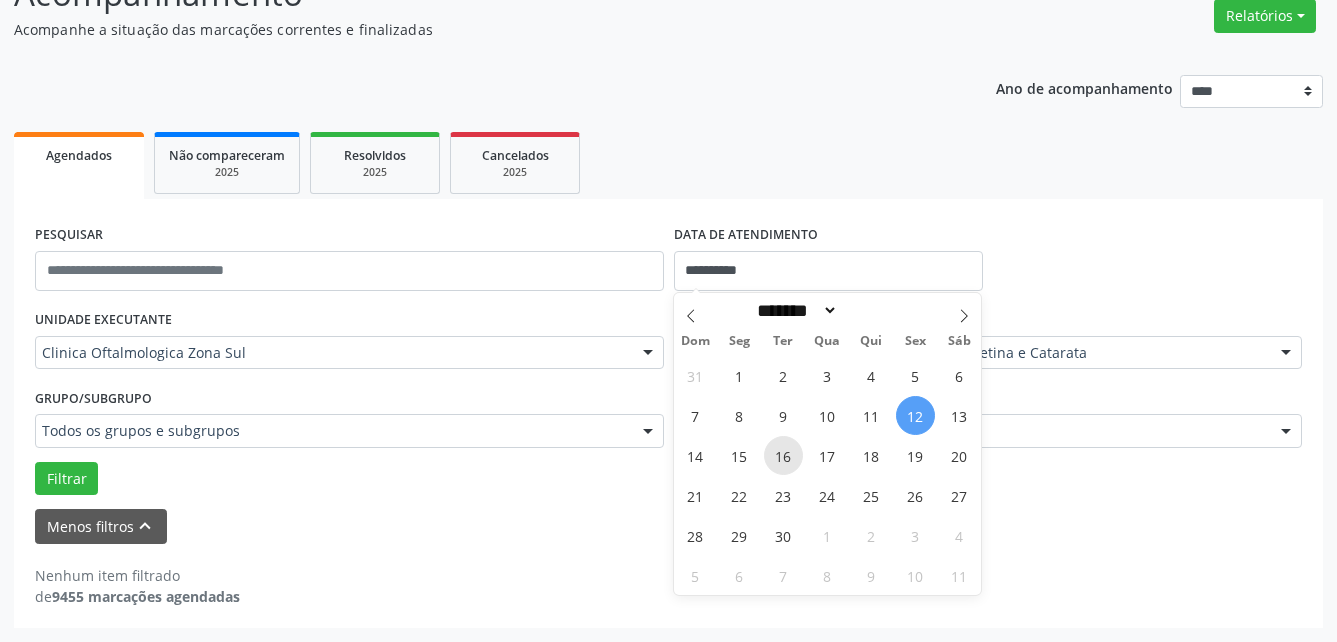 click on "16" at bounding box center (783, 455) 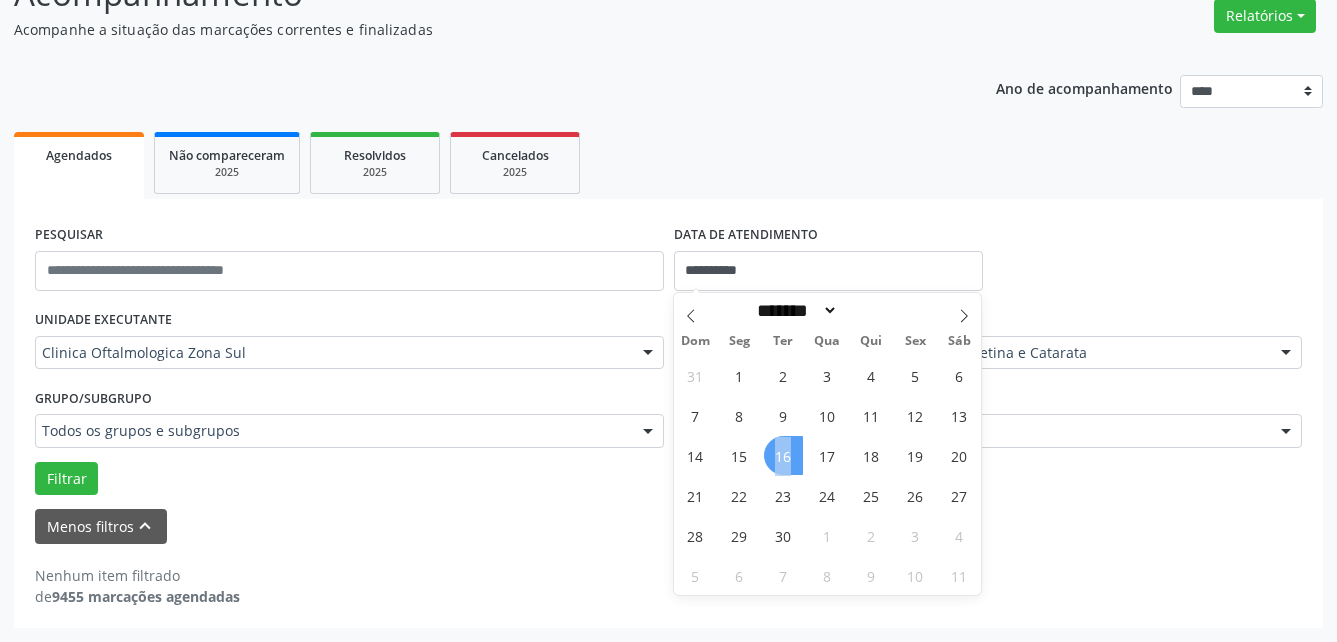 click on "16" at bounding box center (783, 455) 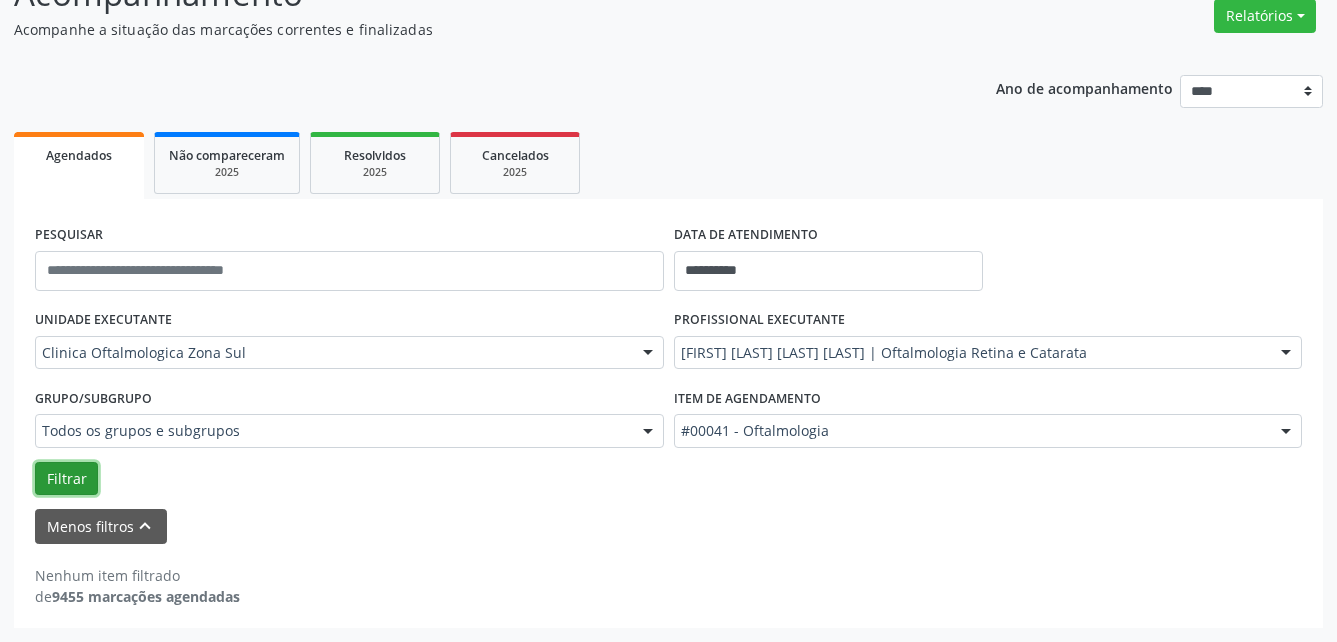 click on "Filtrar" at bounding box center [66, 479] 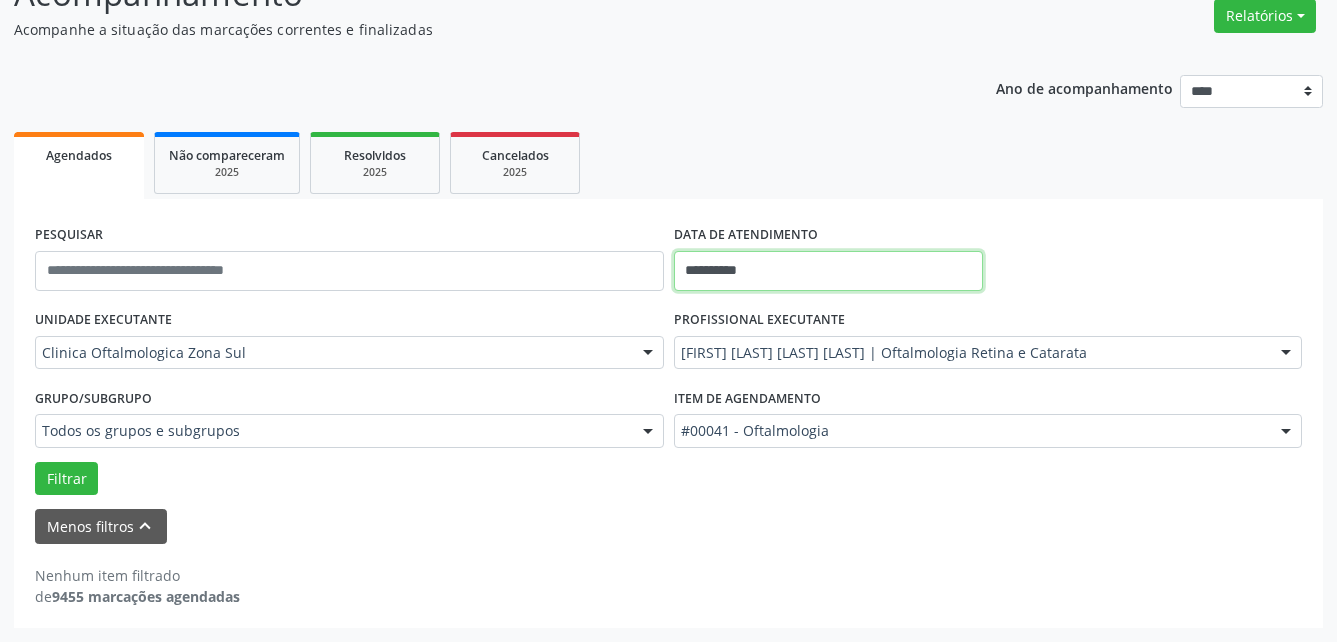 click on "**********" at bounding box center (828, 271) 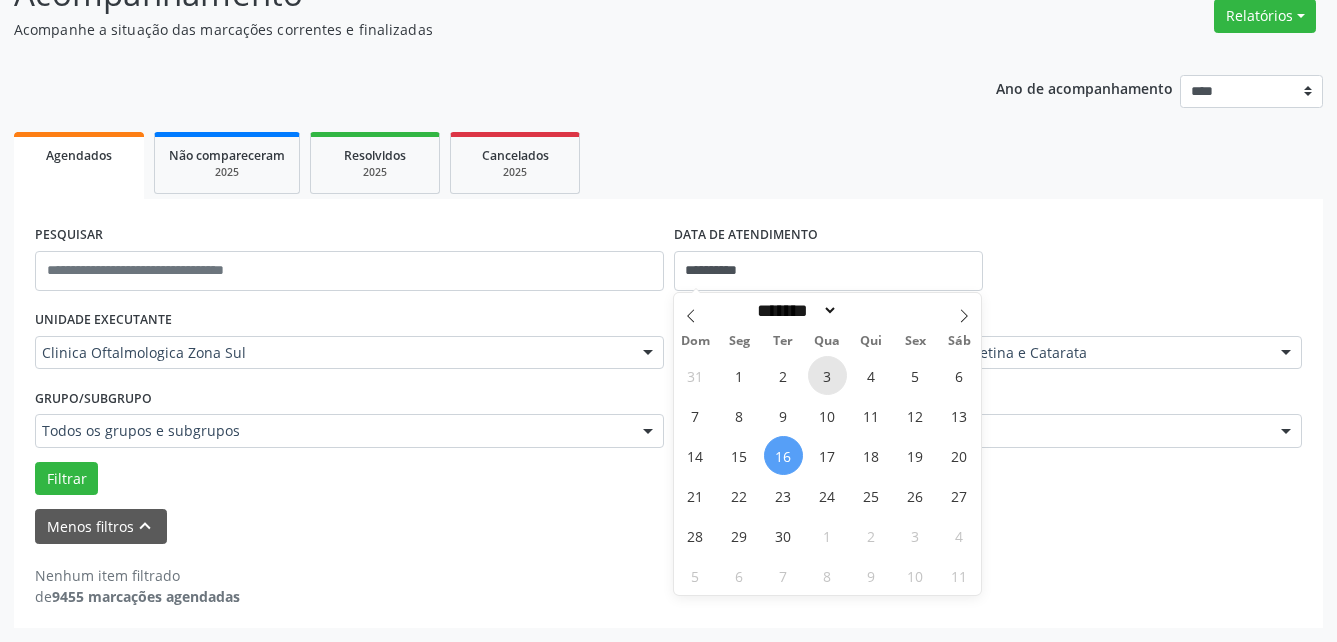 click on "3" at bounding box center (827, 375) 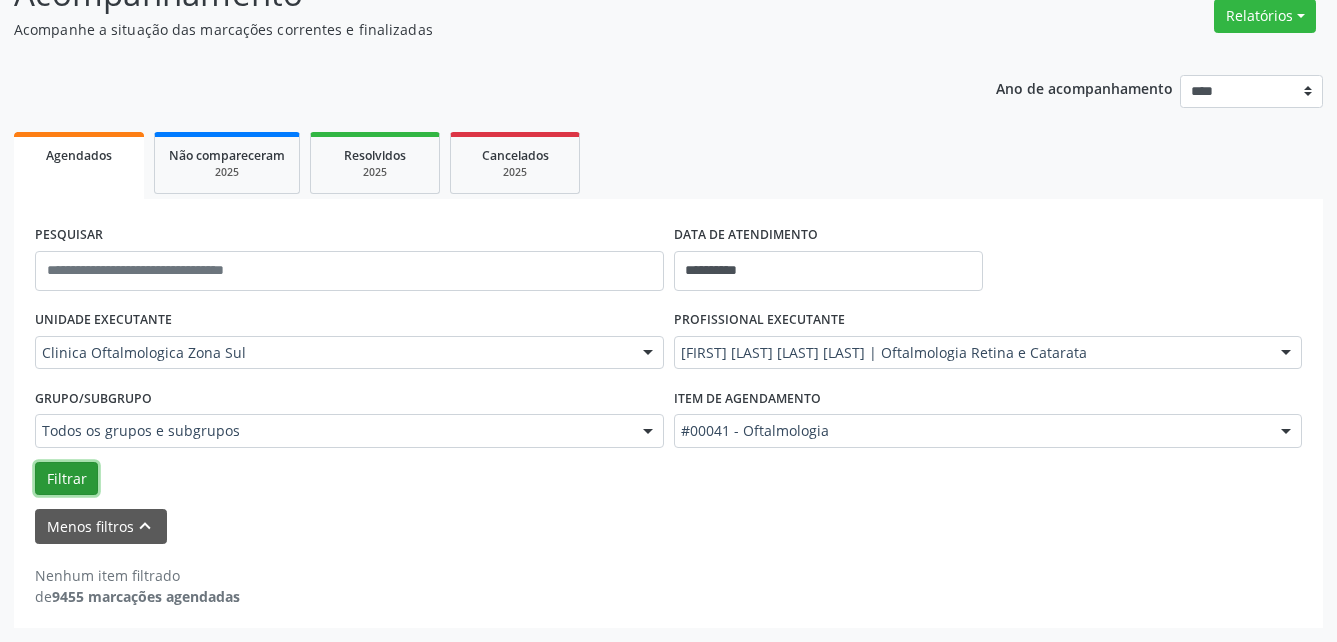click on "Filtrar" at bounding box center [66, 479] 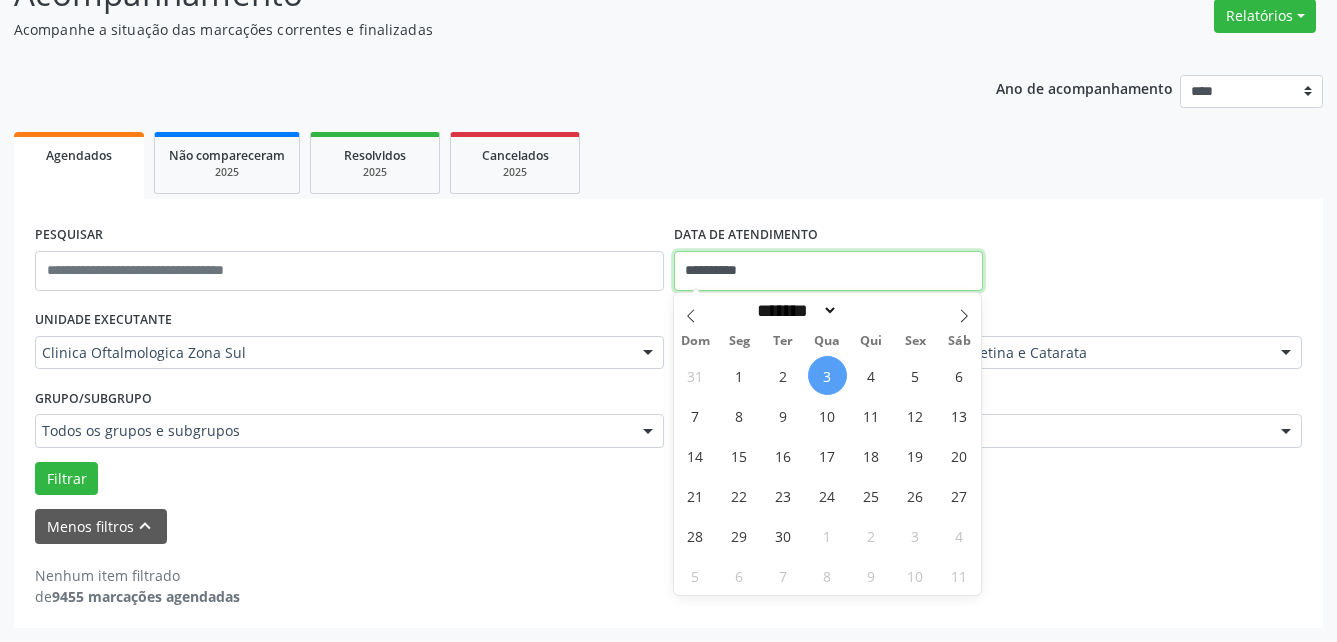 click on "**********" at bounding box center [828, 271] 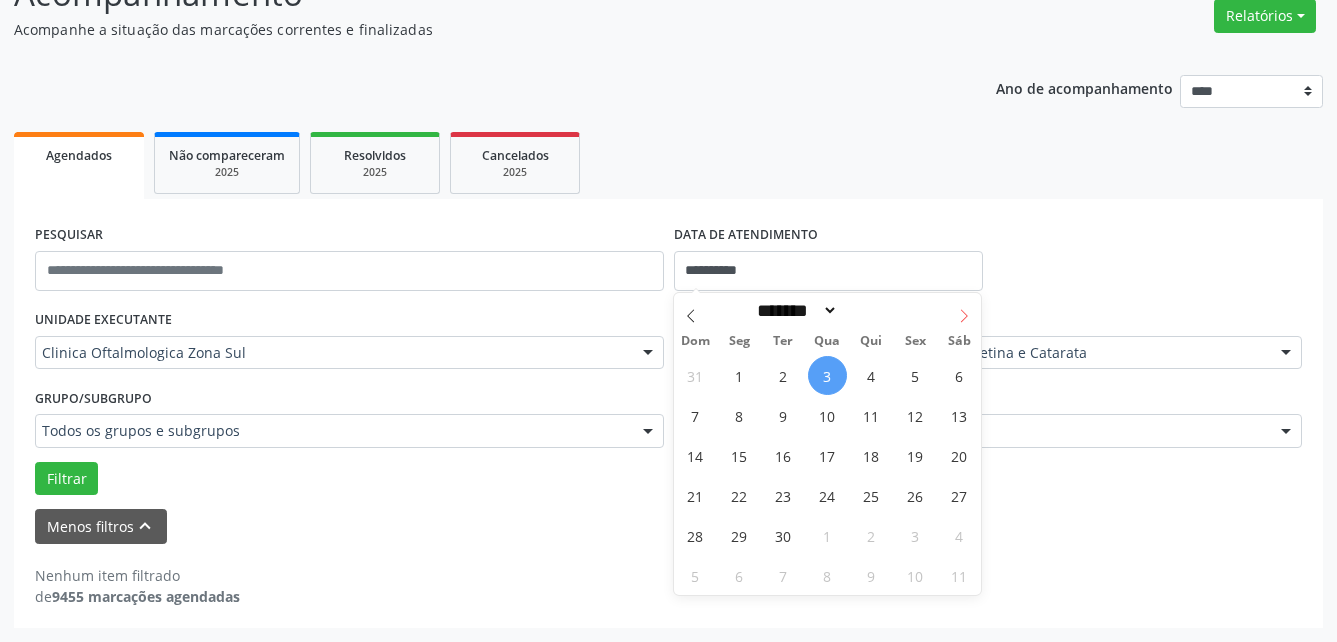 click 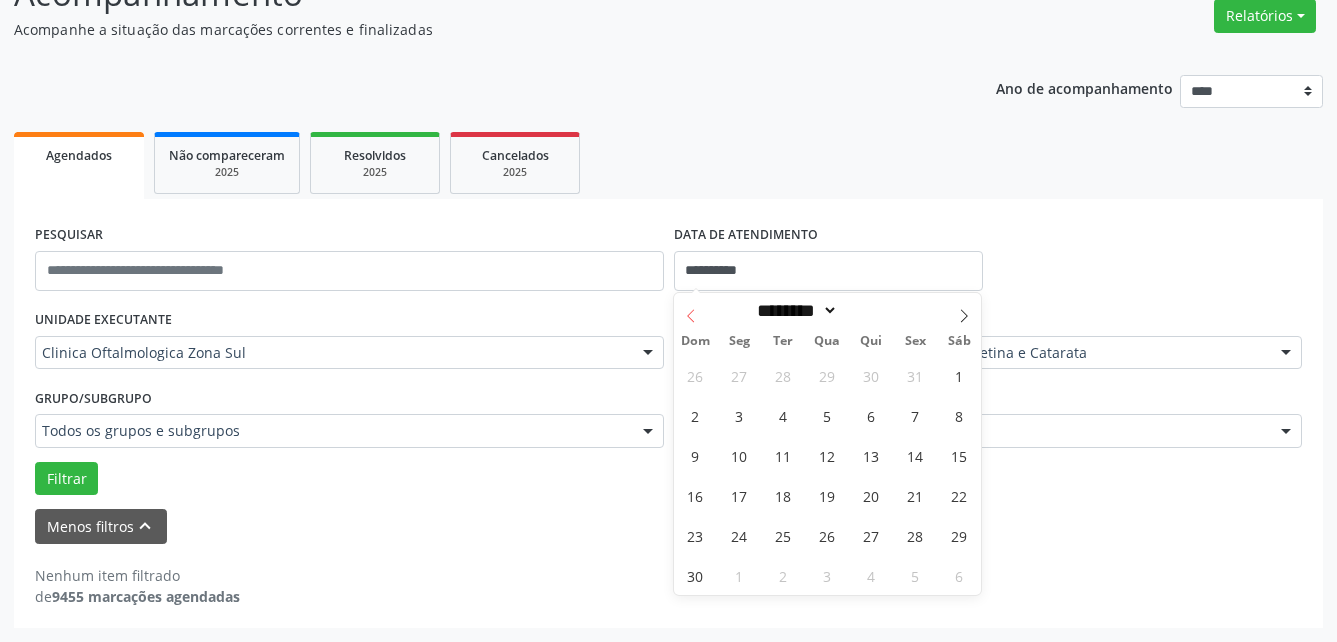 click at bounding box center [691, 310] 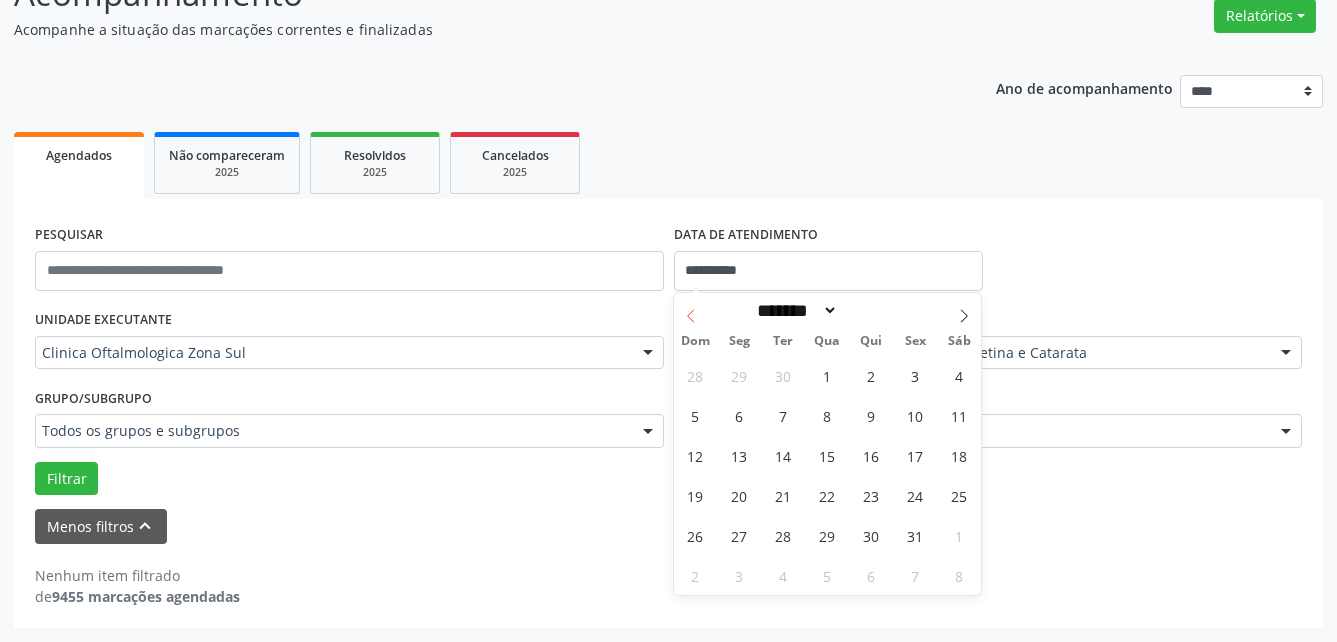 click at bounding box center [691, 310] 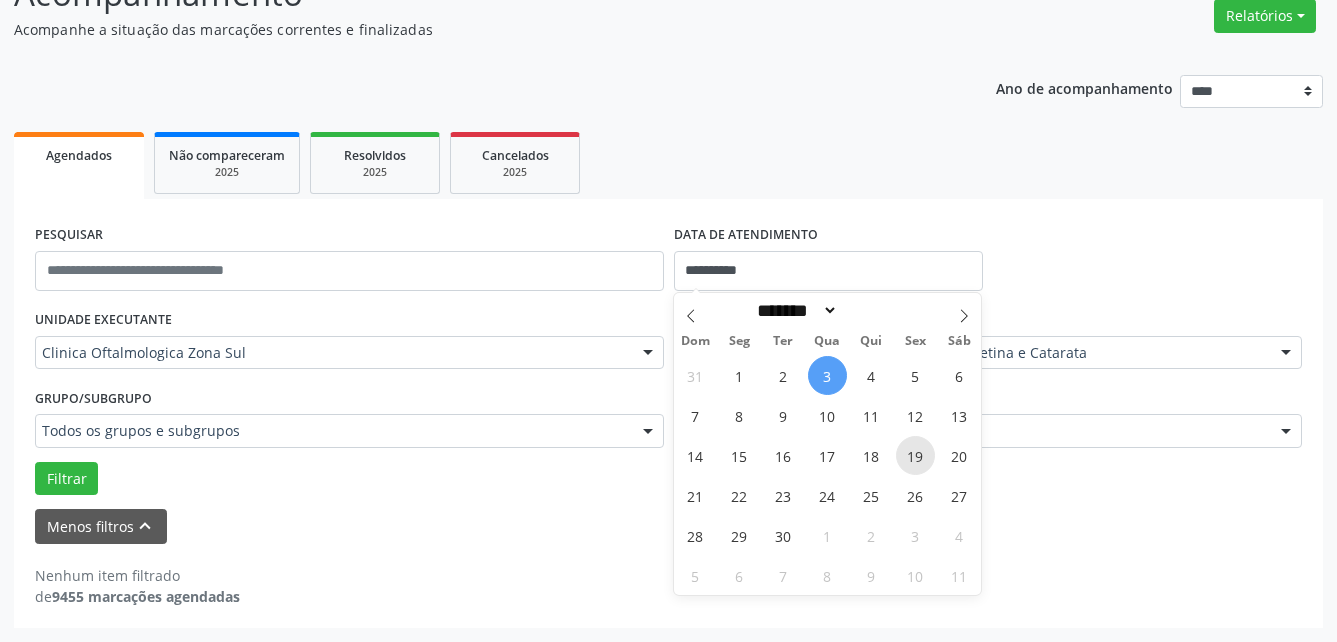 click on "19" at bounding box center (915, 455) 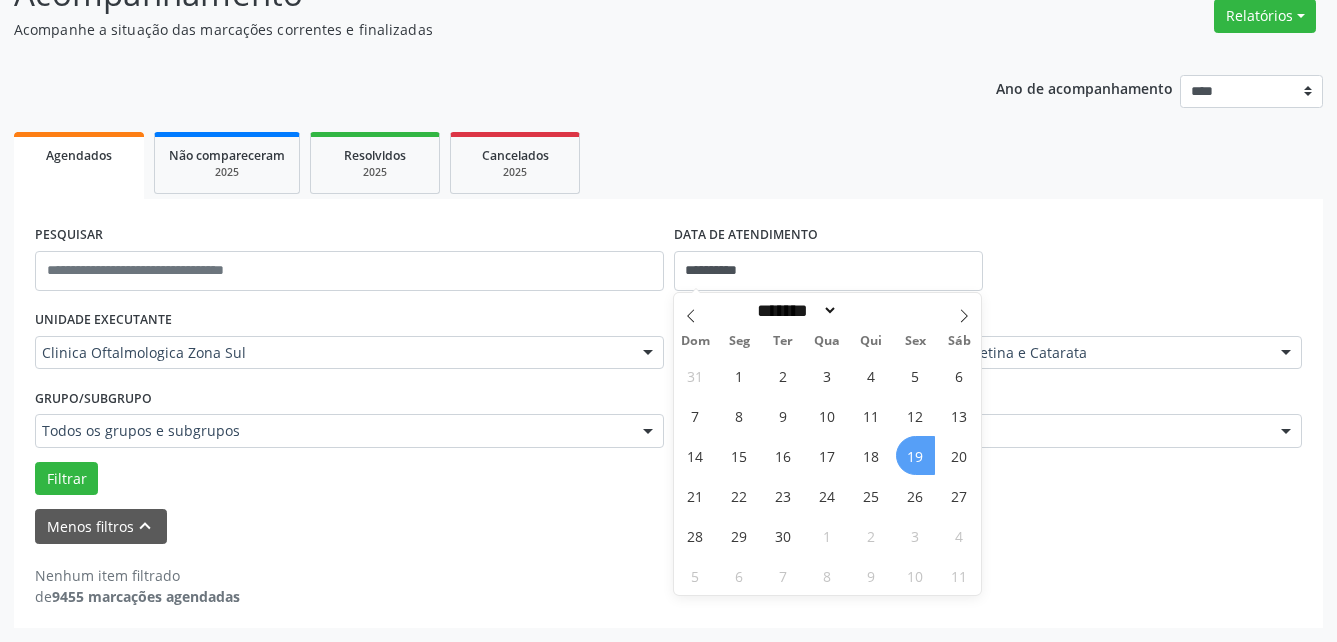 click on "19" at bounding box center (915, 455) 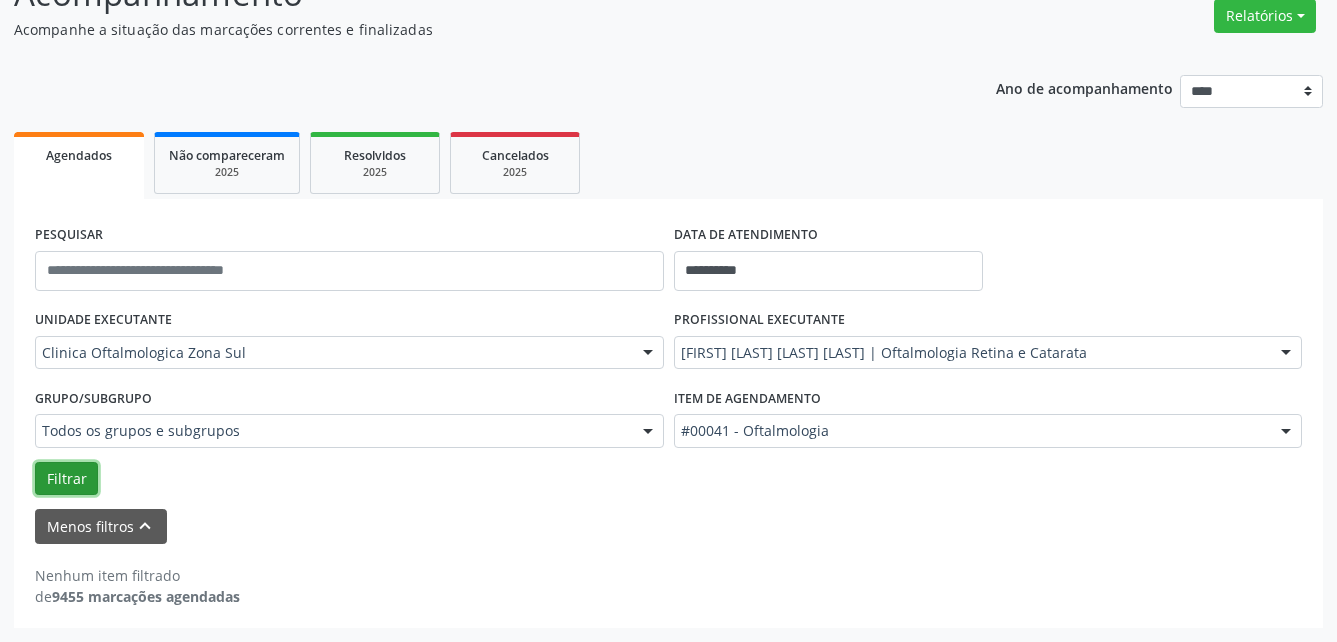click on "Filtrar" at bounding box center [66, 479] 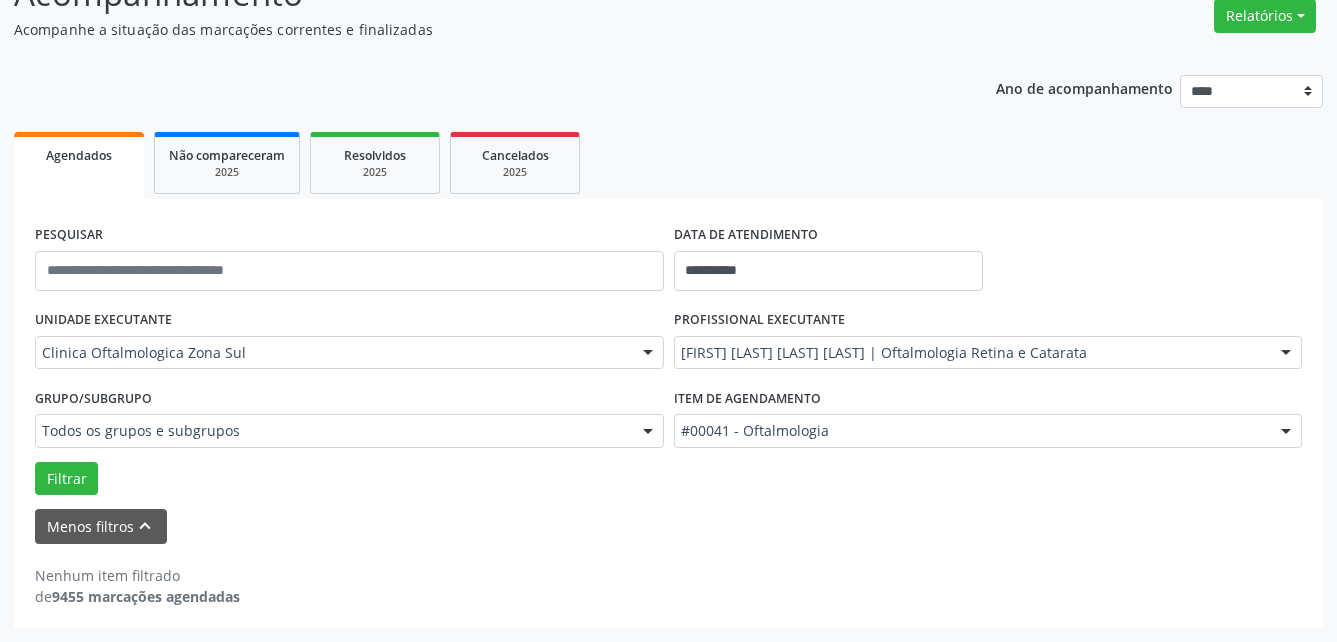 click on "DATA DE ATENDIMENTO" at bounding box center (828, 235) 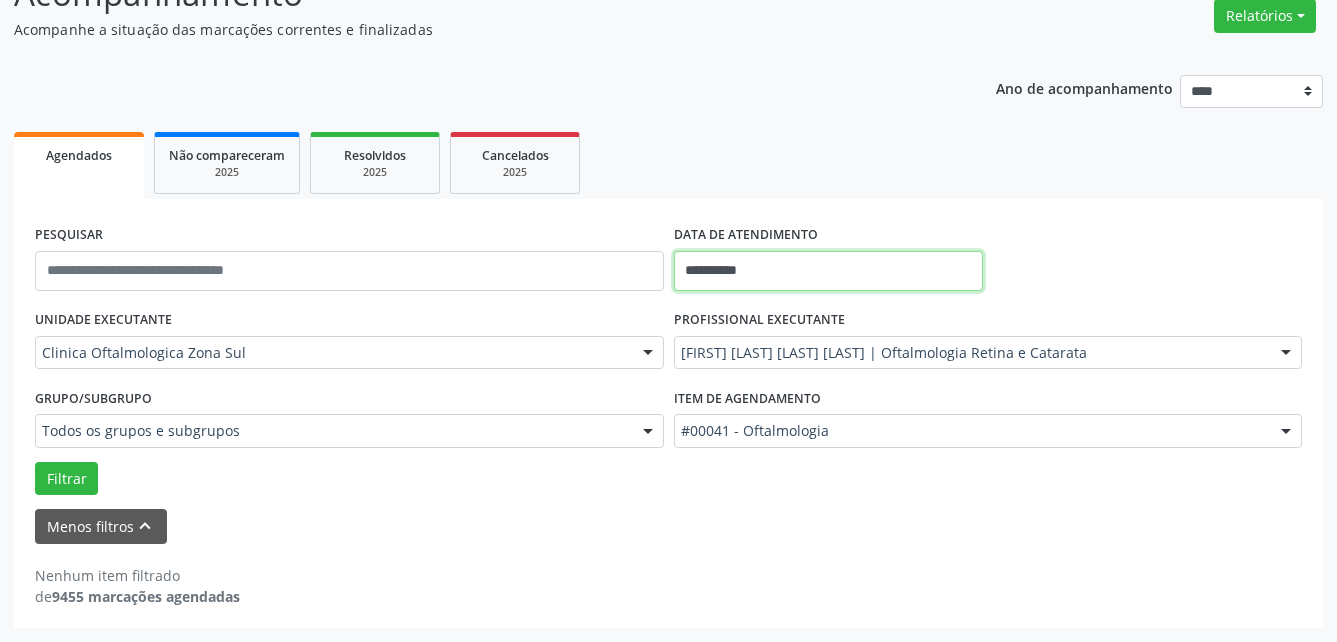 click on "**********" at bounding box center [828, 271] 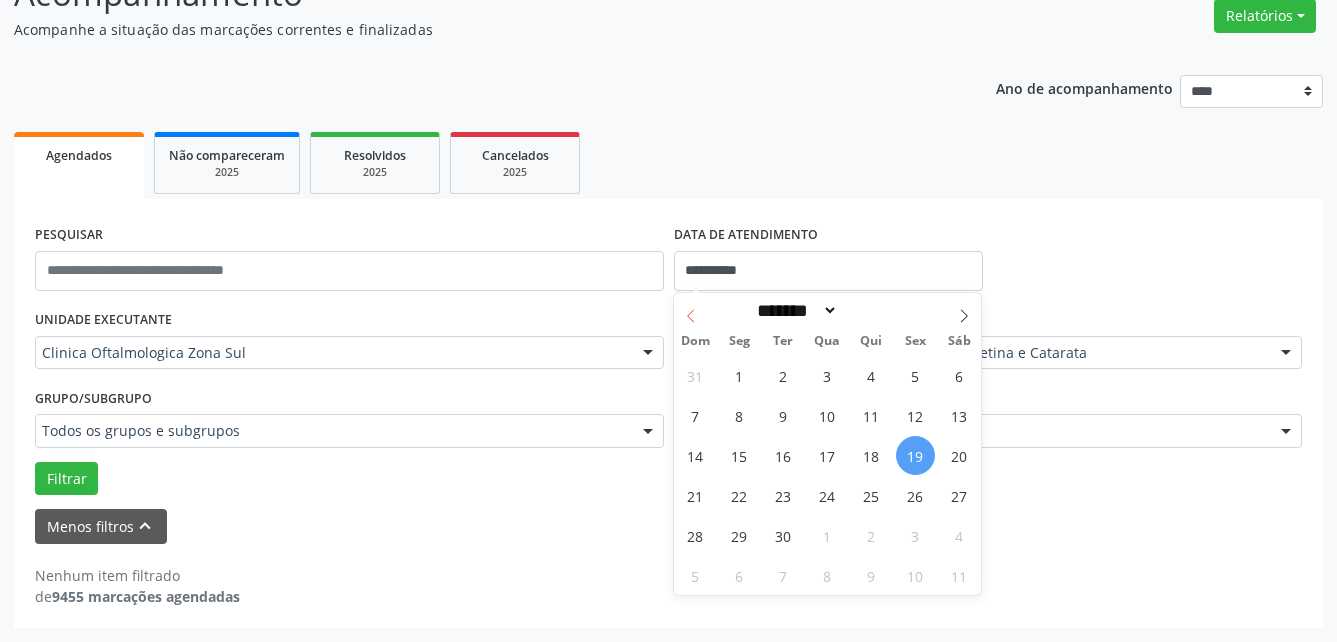click 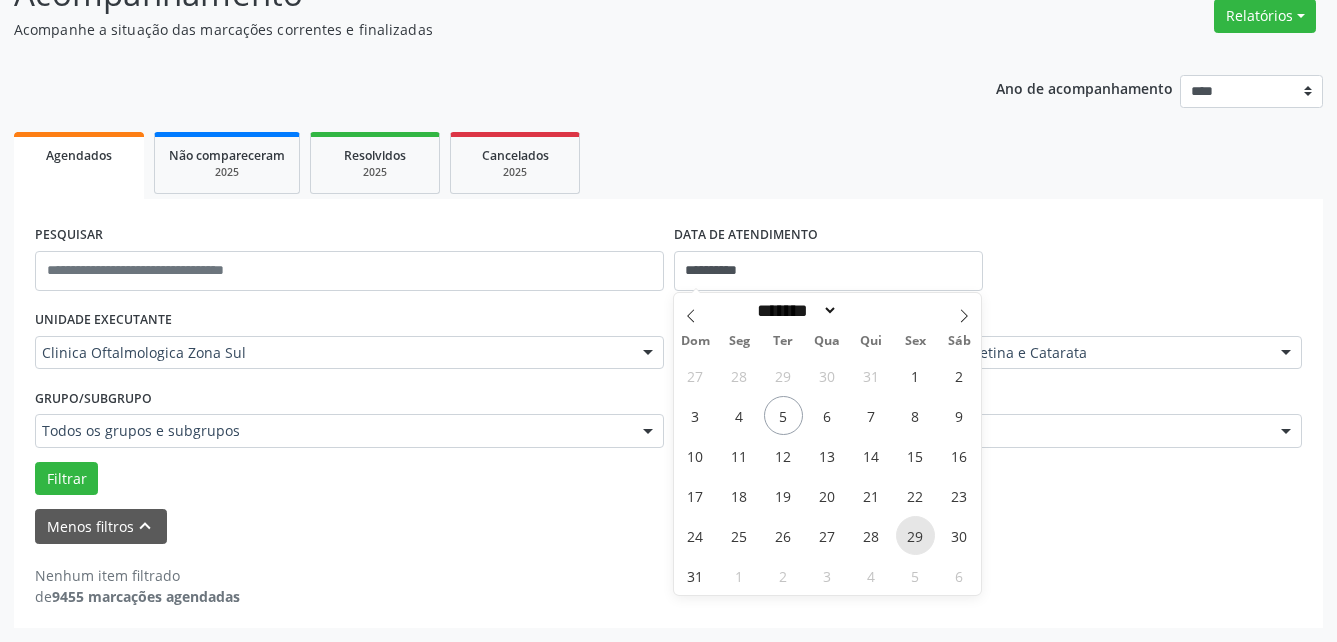click on "29" at bounding box center [915, 535] 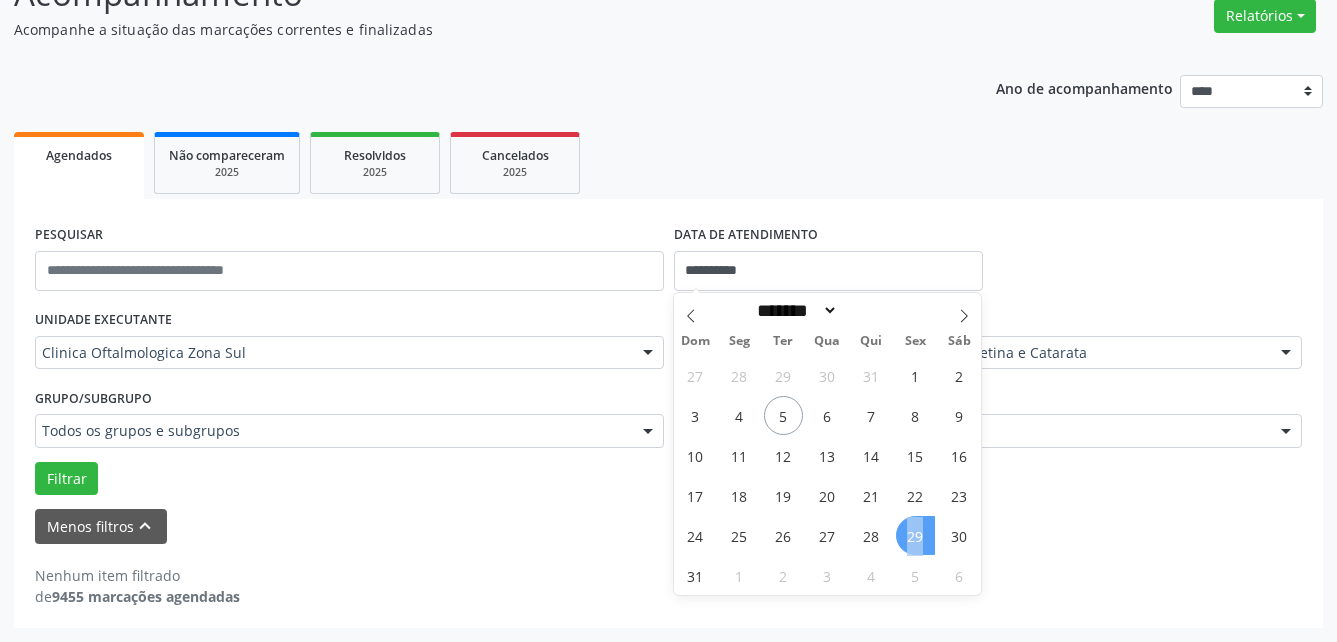 click on "29" at bounding box center [915, 535] 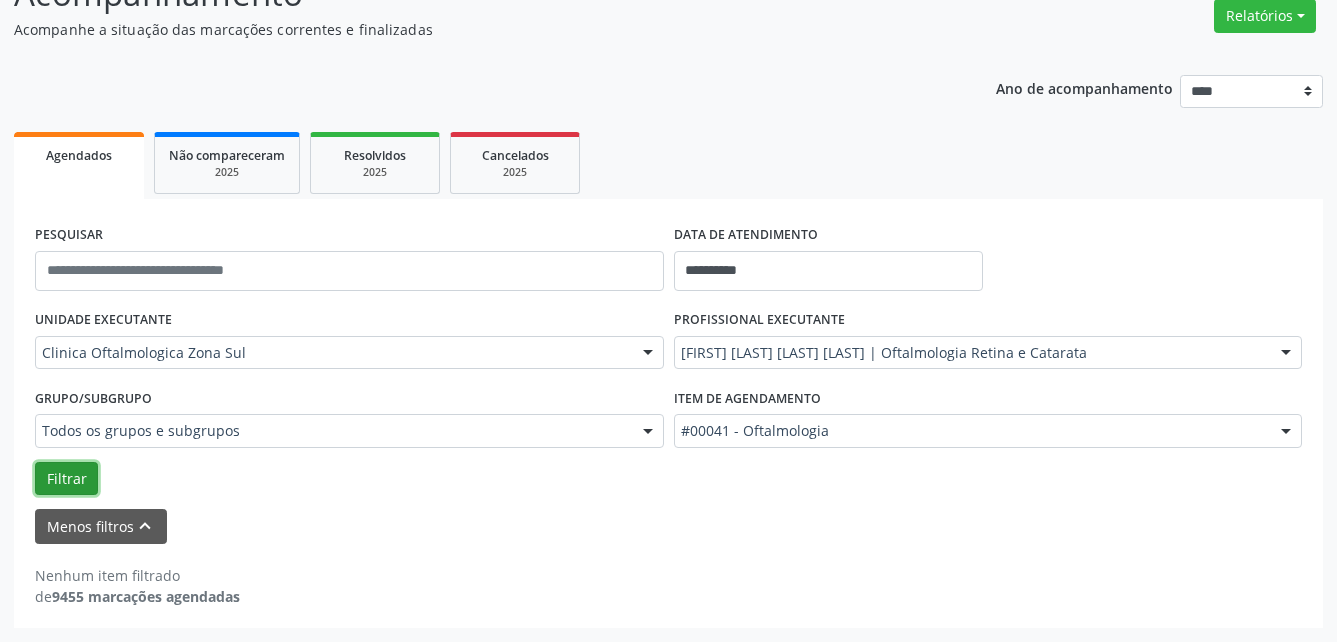 click on "Filtrar" at bounding box center (66, 479) 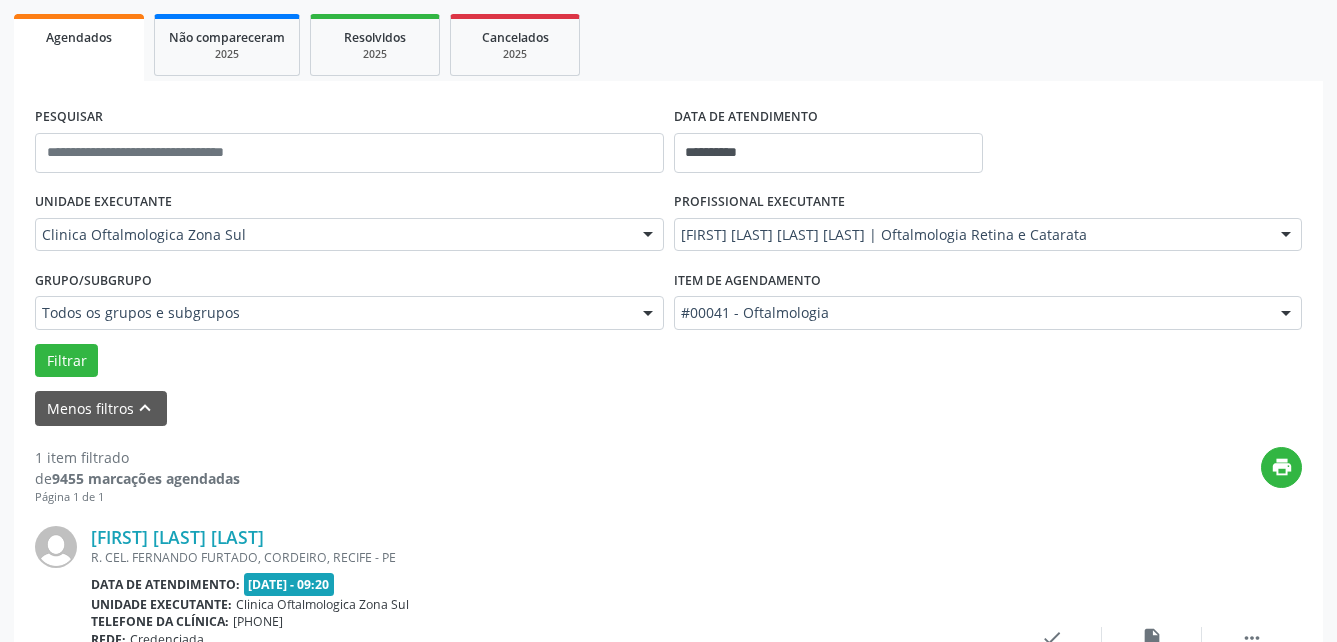 scroll, scrollTop: 471, scrollLeft: 0, axis: vertical 